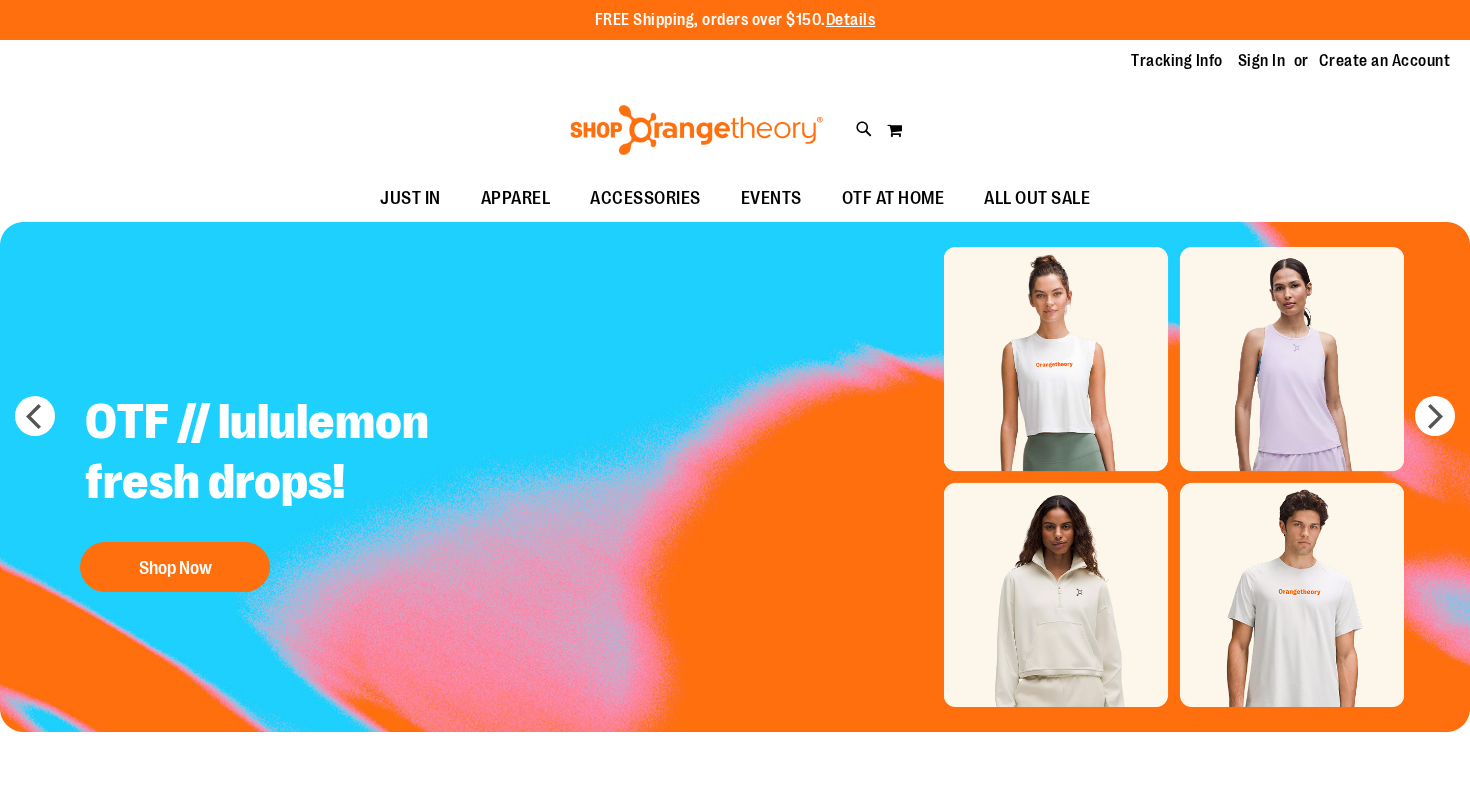 scroll, scrollTop: 0, scrollLeft: 0, axis: both 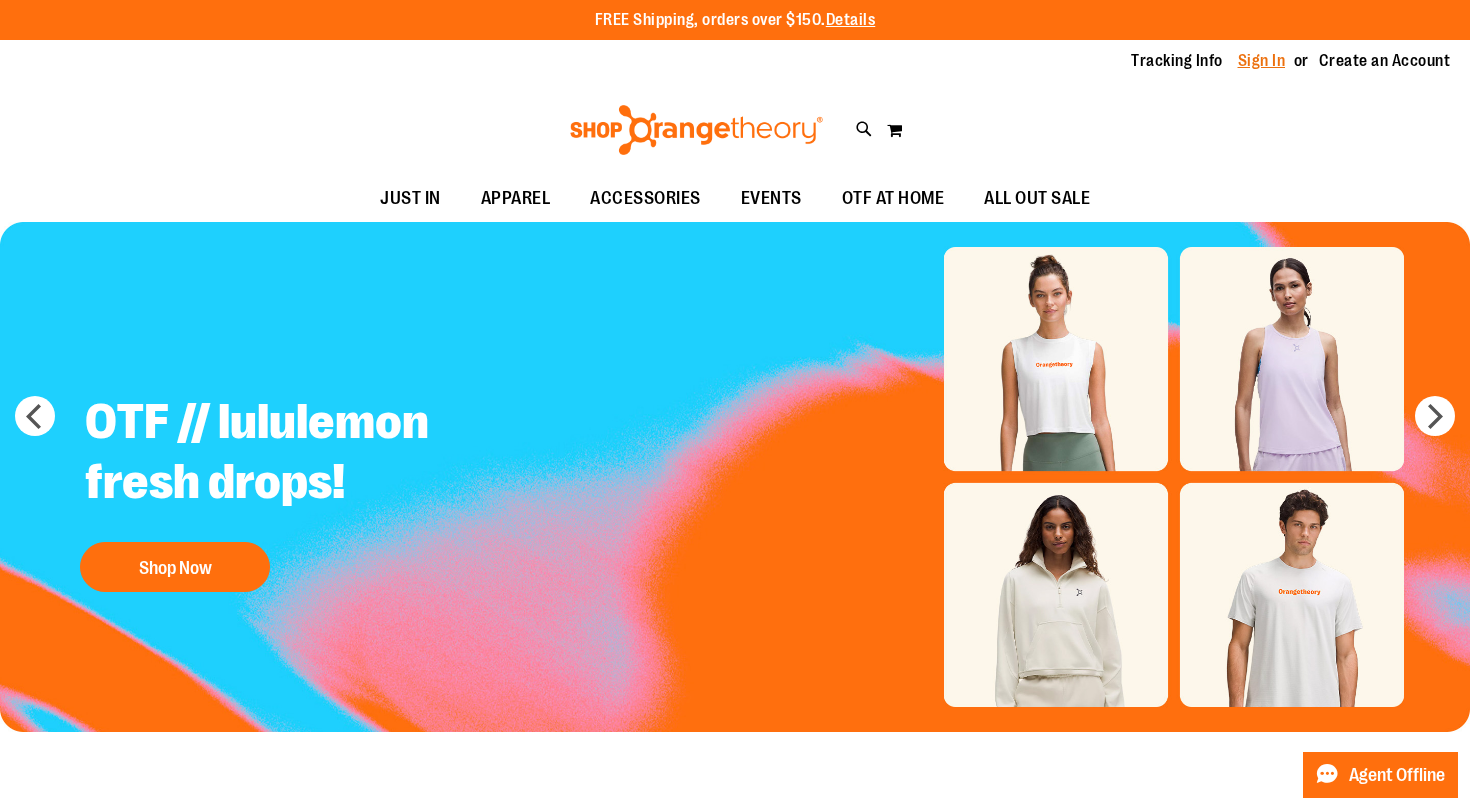 type on "**********" 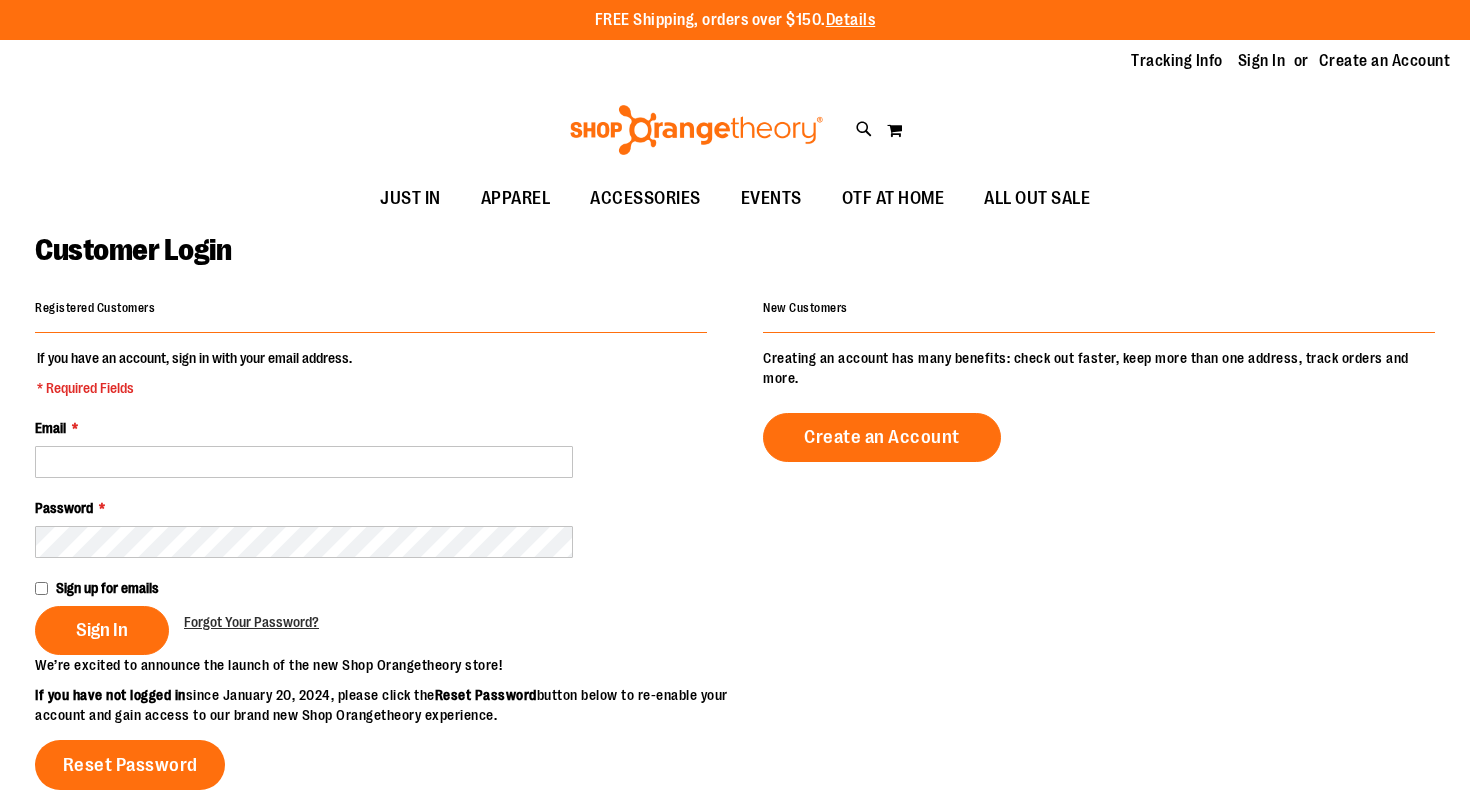 scroll, scrollTop: 0, scrollLeft: 0, axis: both 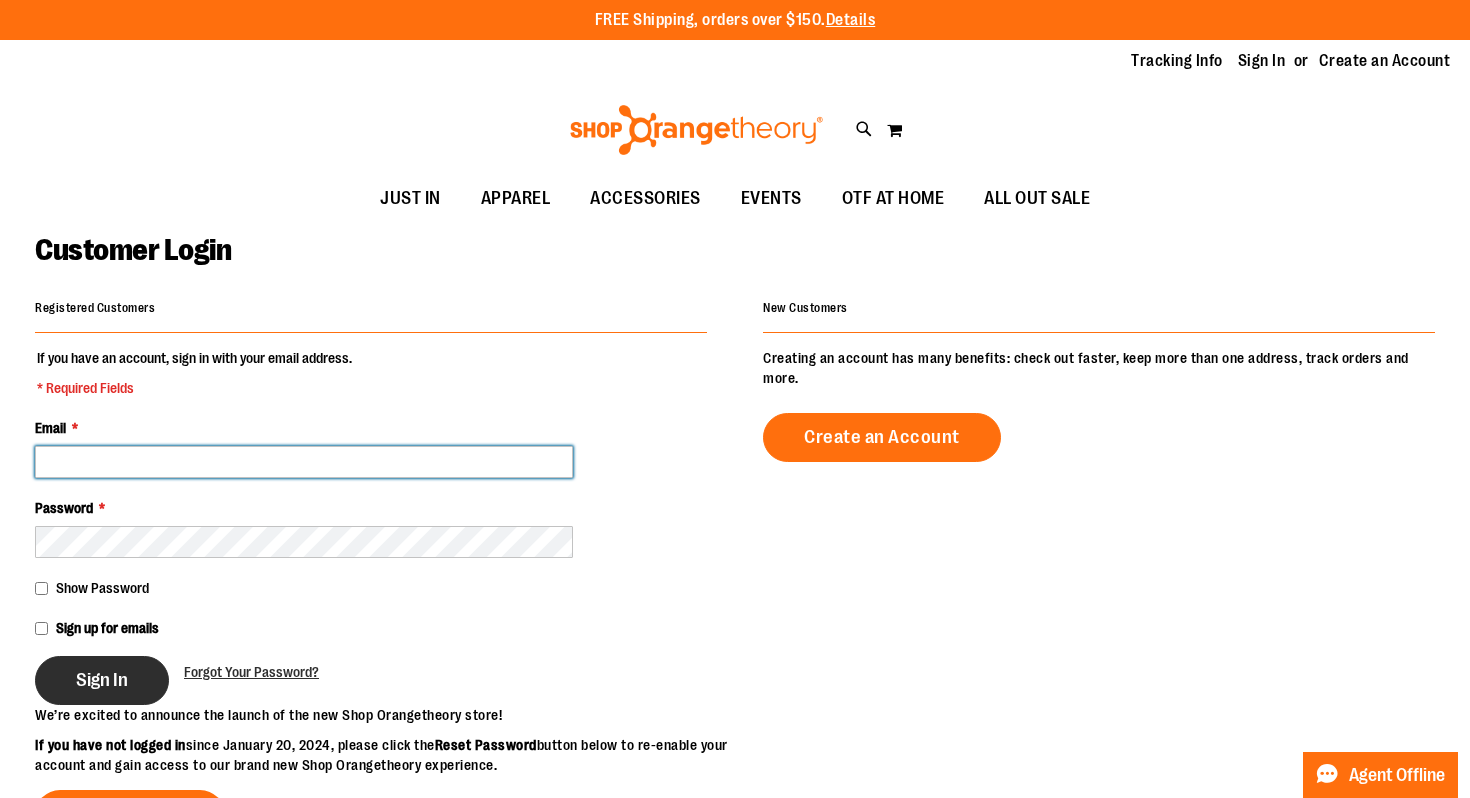 type on "**********" 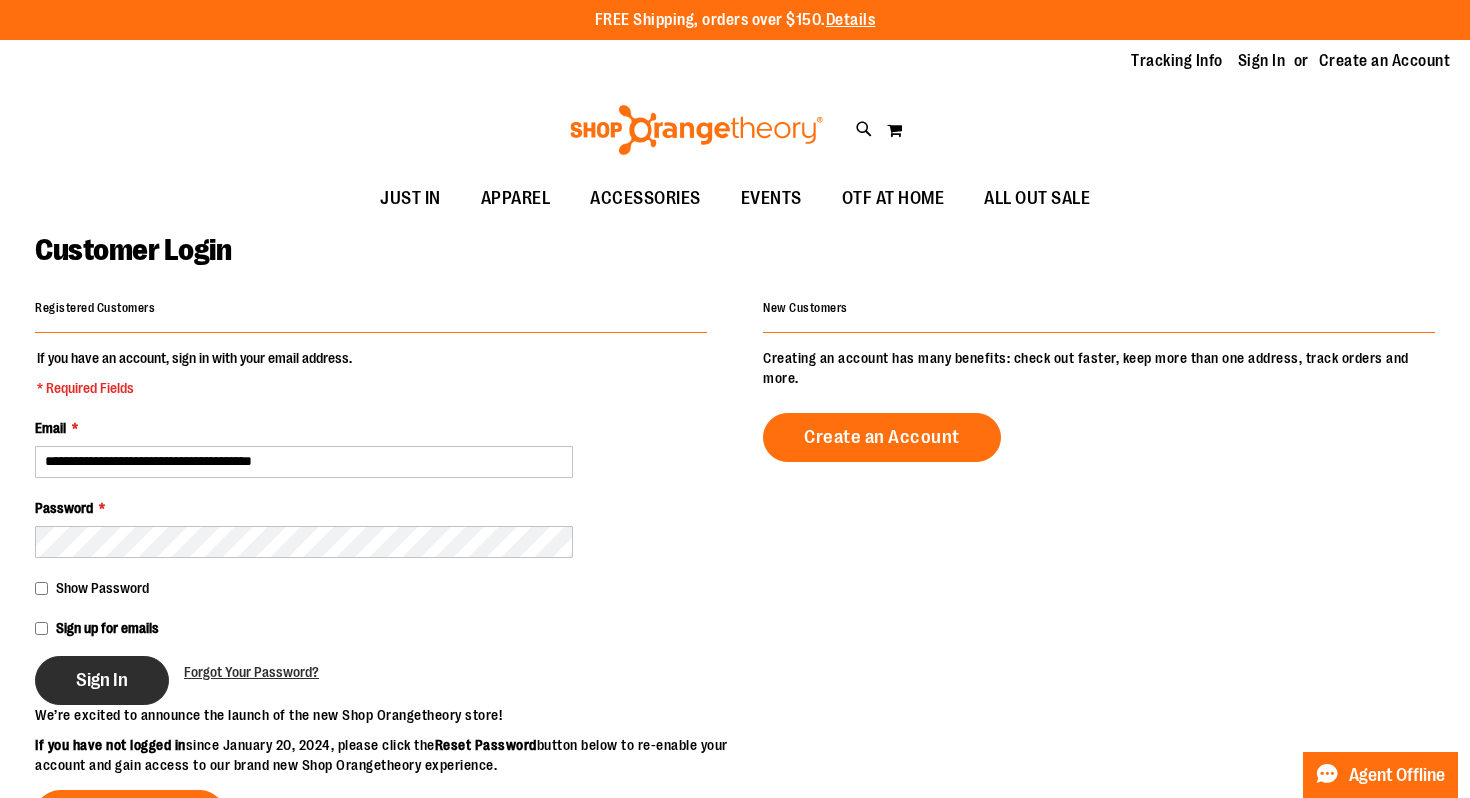type on "**********" 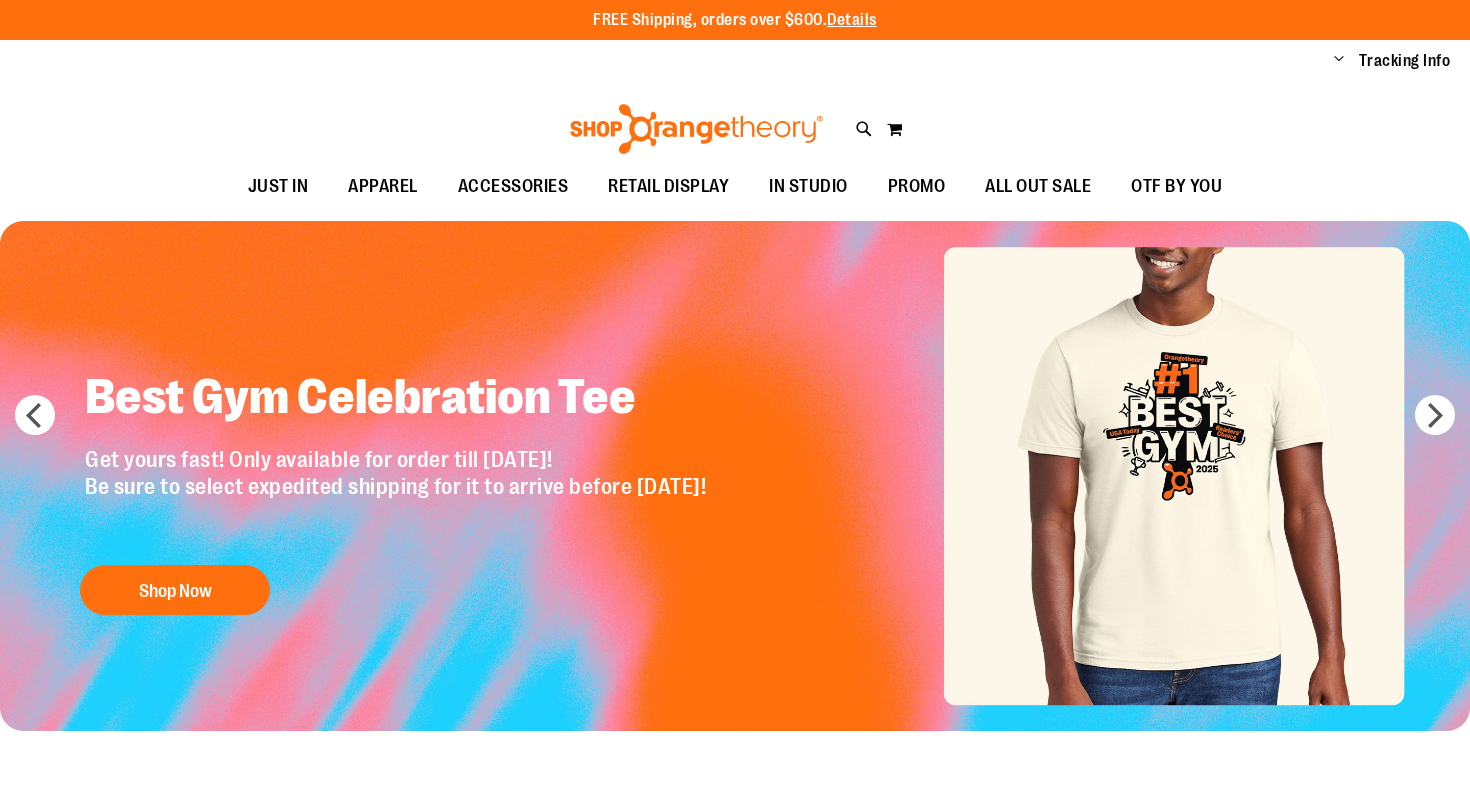 scroll, scrollTop: 0, scrollLeft: 0, axis: both 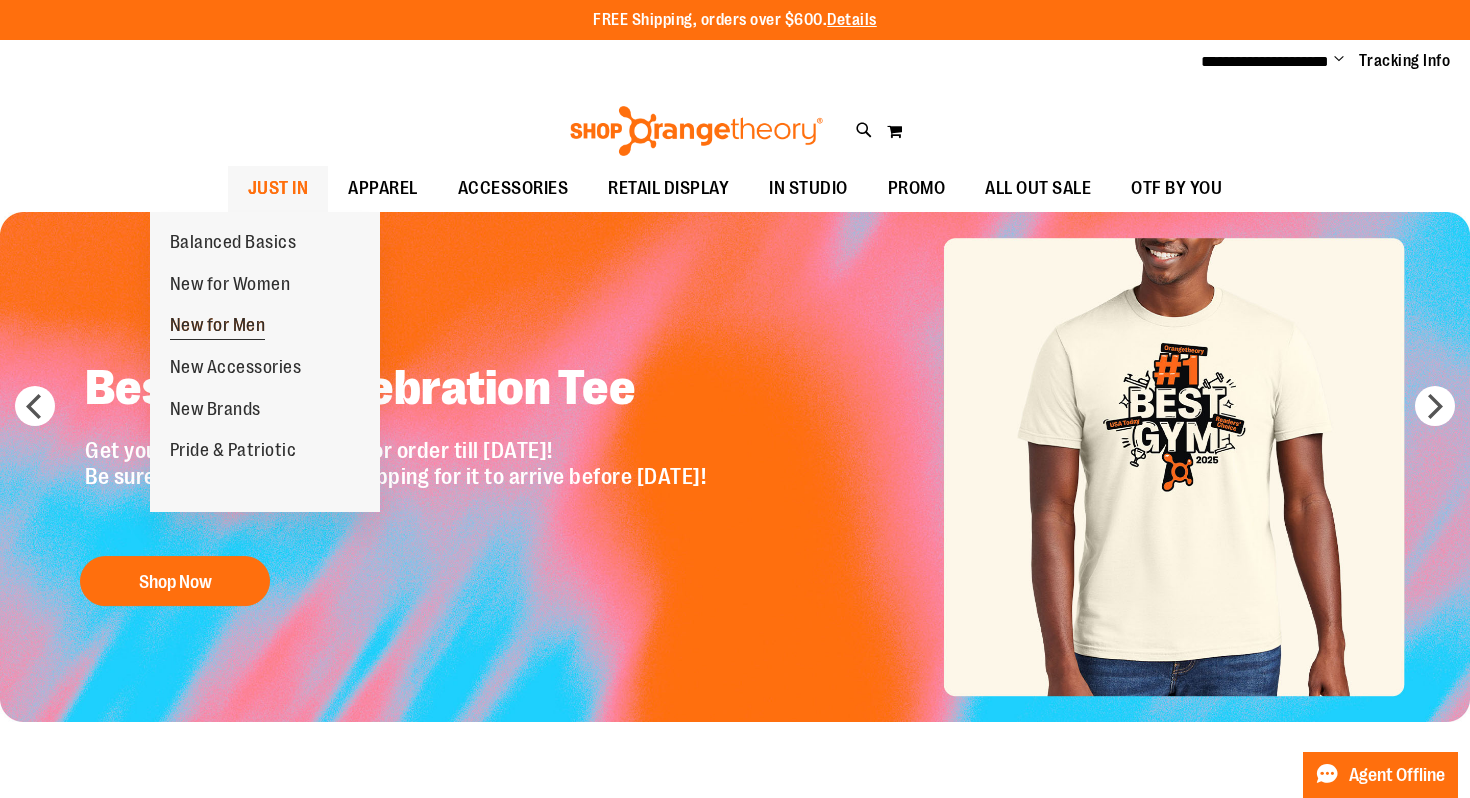 type on "**********" 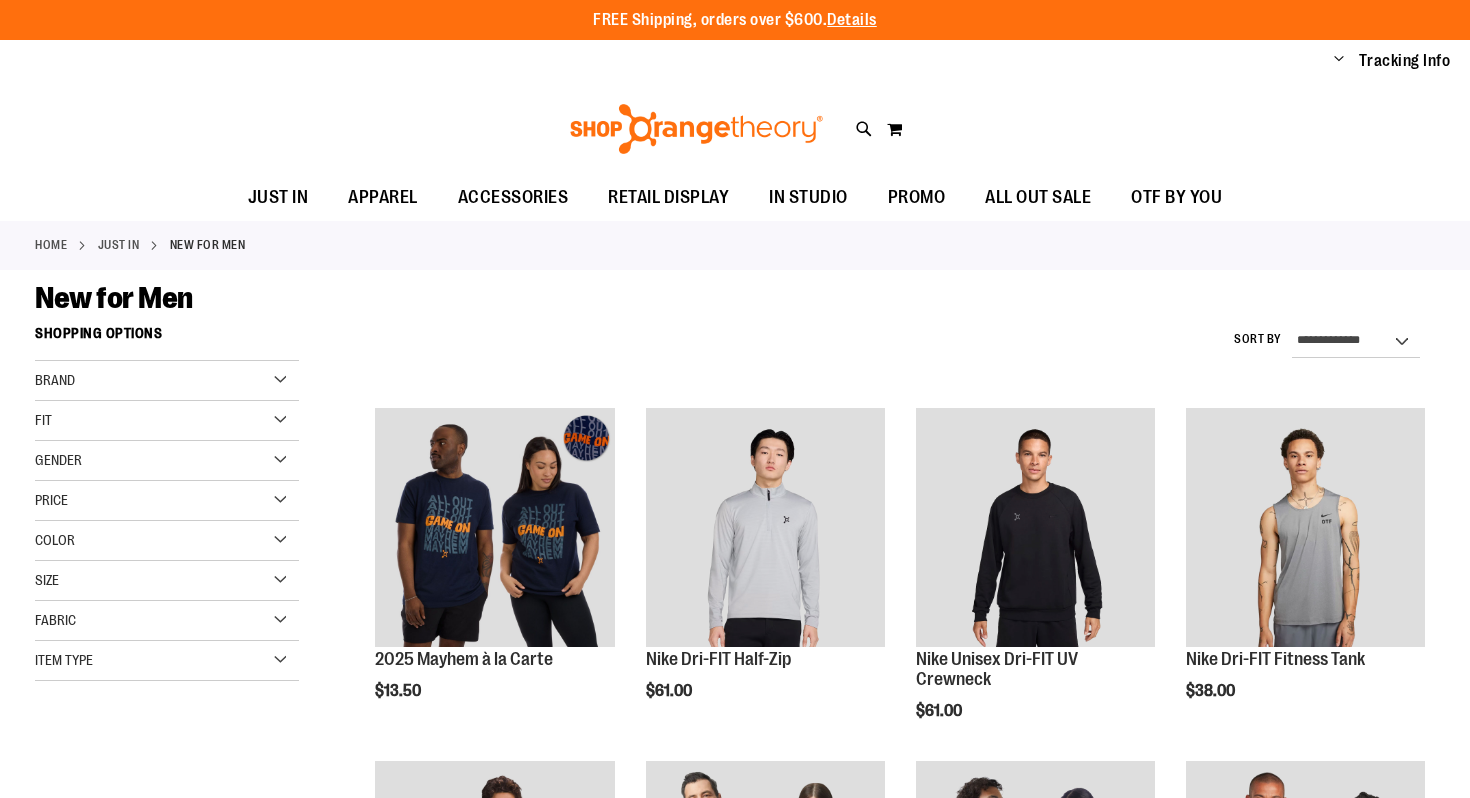 scroll, scrollTop: 0, scrollLeft: 0, axis: both 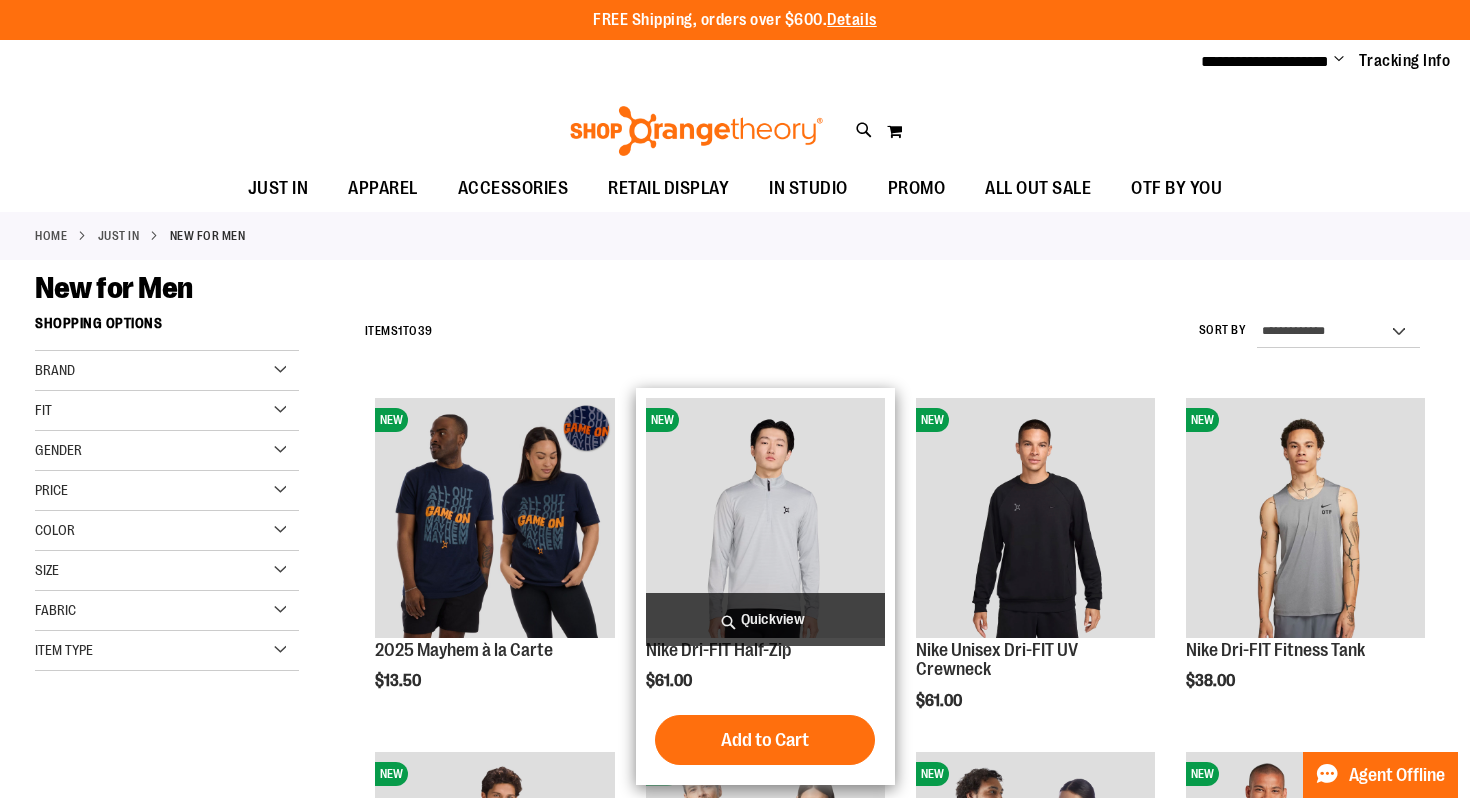 type on "**********" 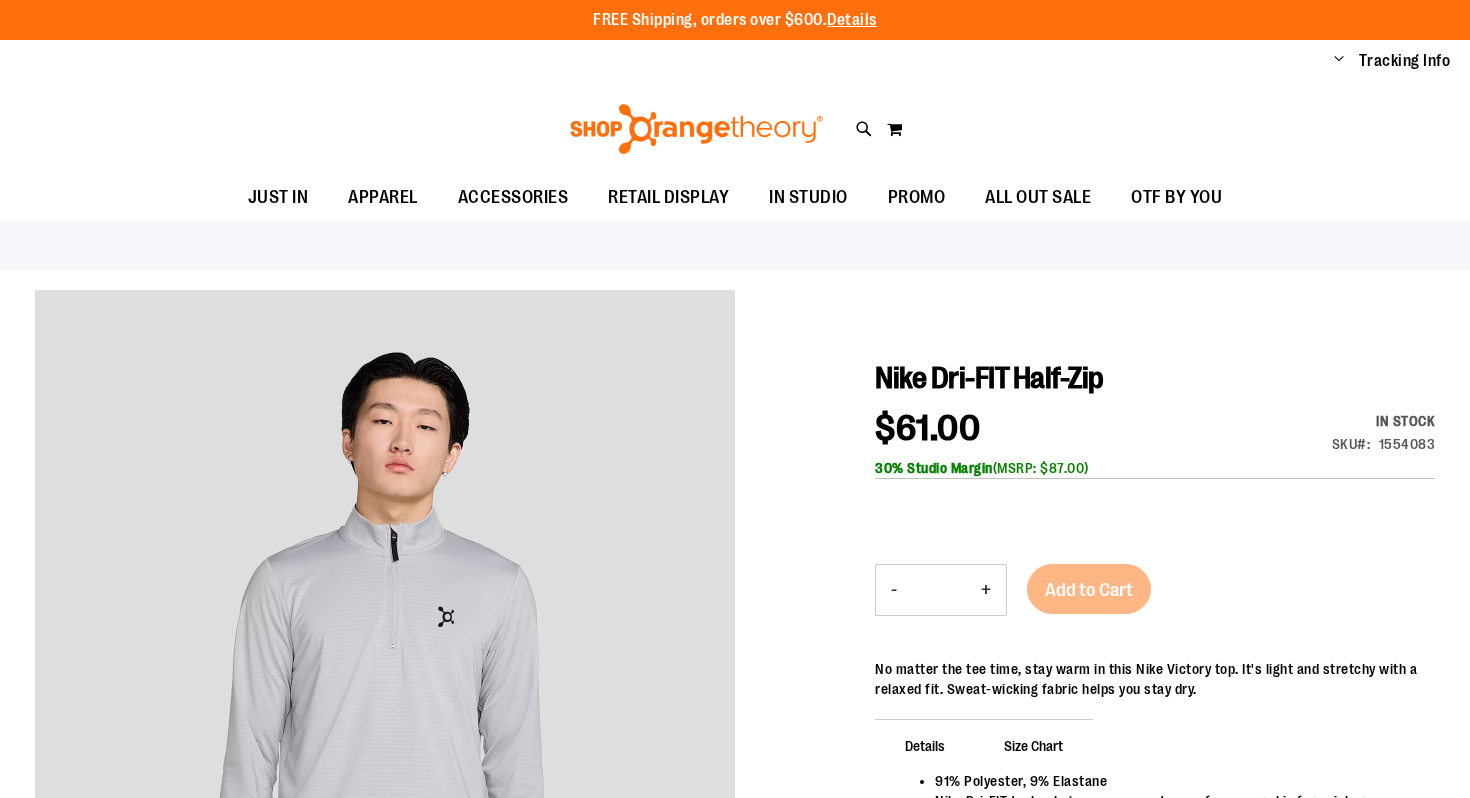 scroll, scrollTop: 0, scrollLeft: 0, axis: both 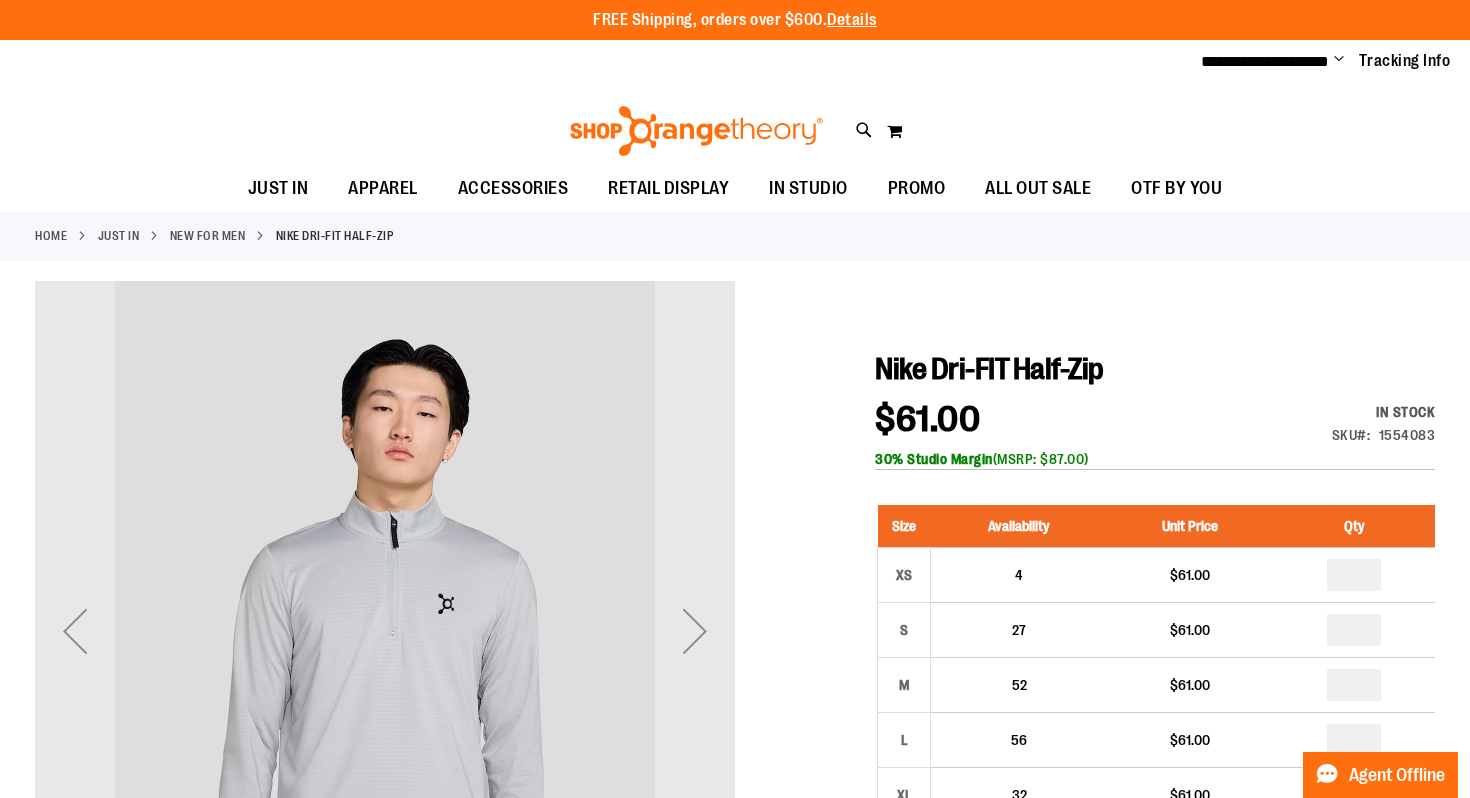 type on "**********" 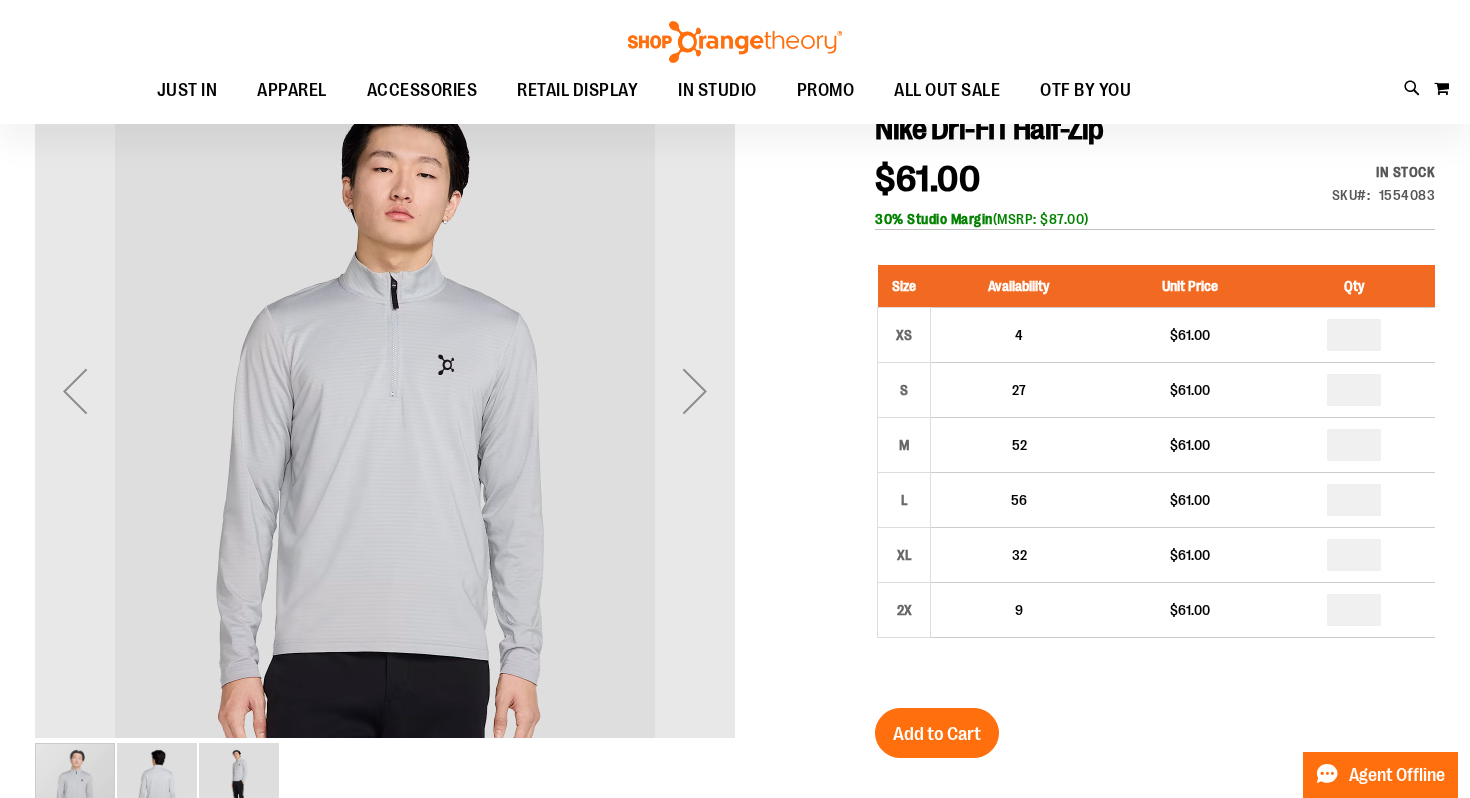 scroll, scrollTop: 239, scrollLeft: 0, axis: vertical 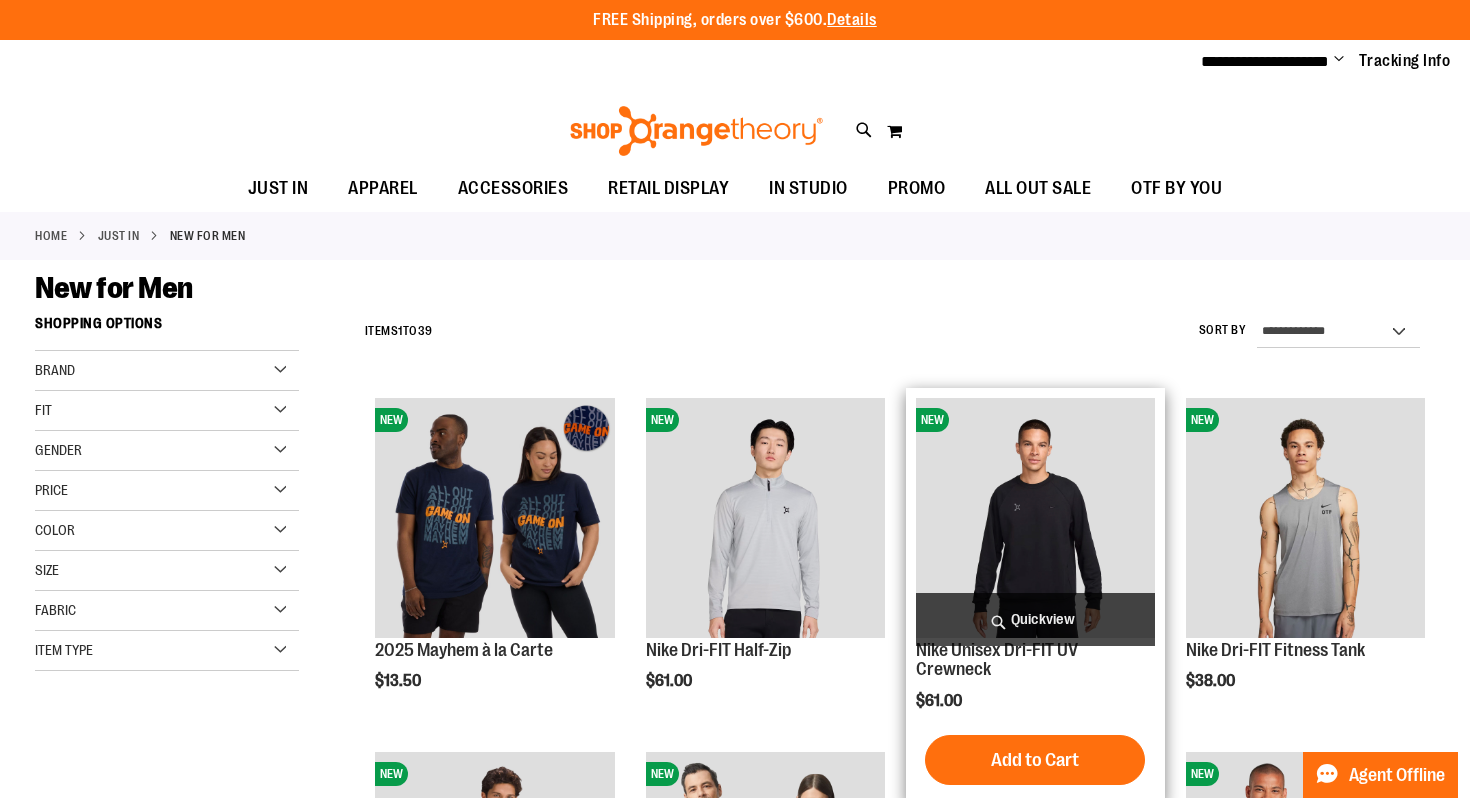 type on "**********" 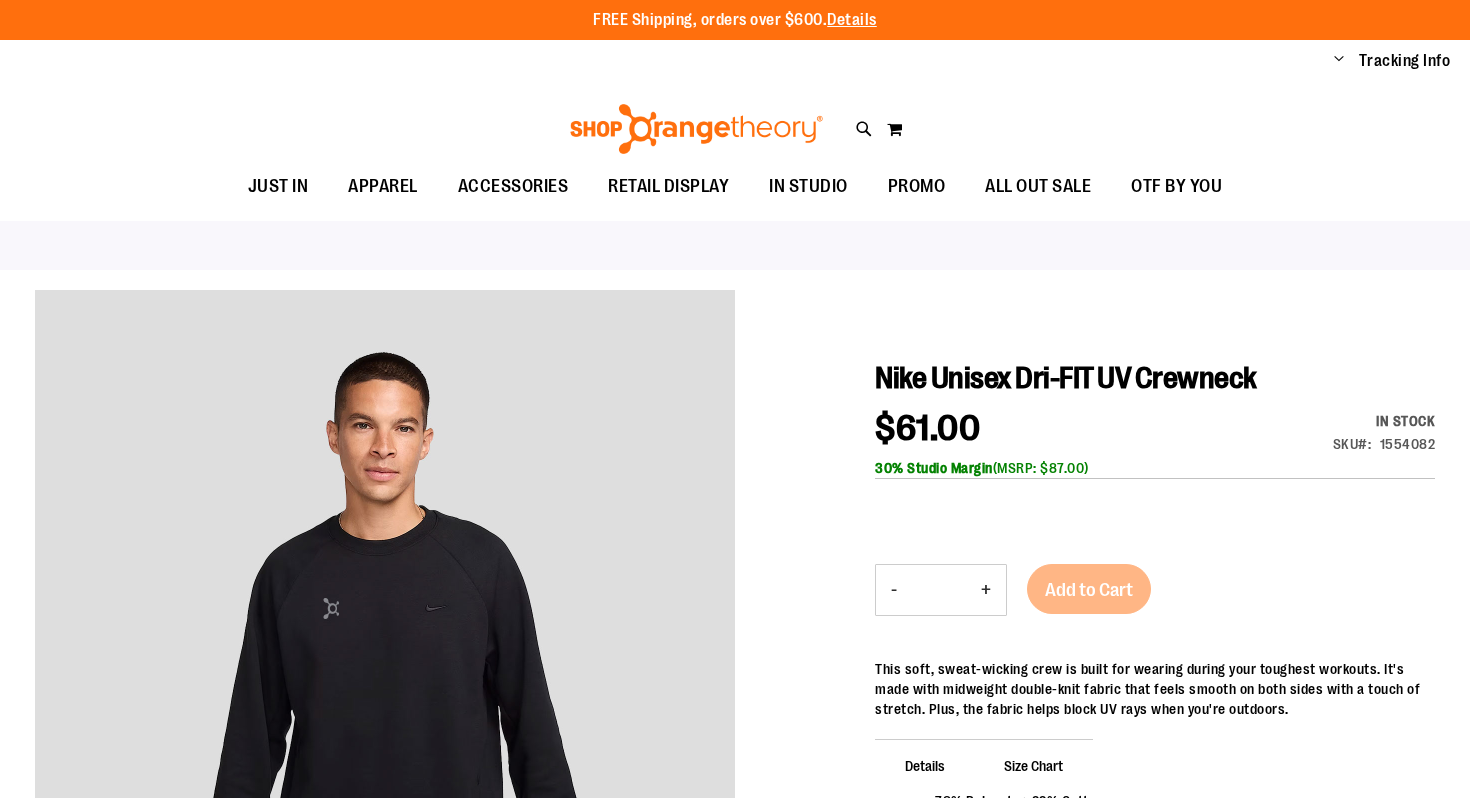 scroll, scrollTop: 0, scrollLeft: 0, axis: both 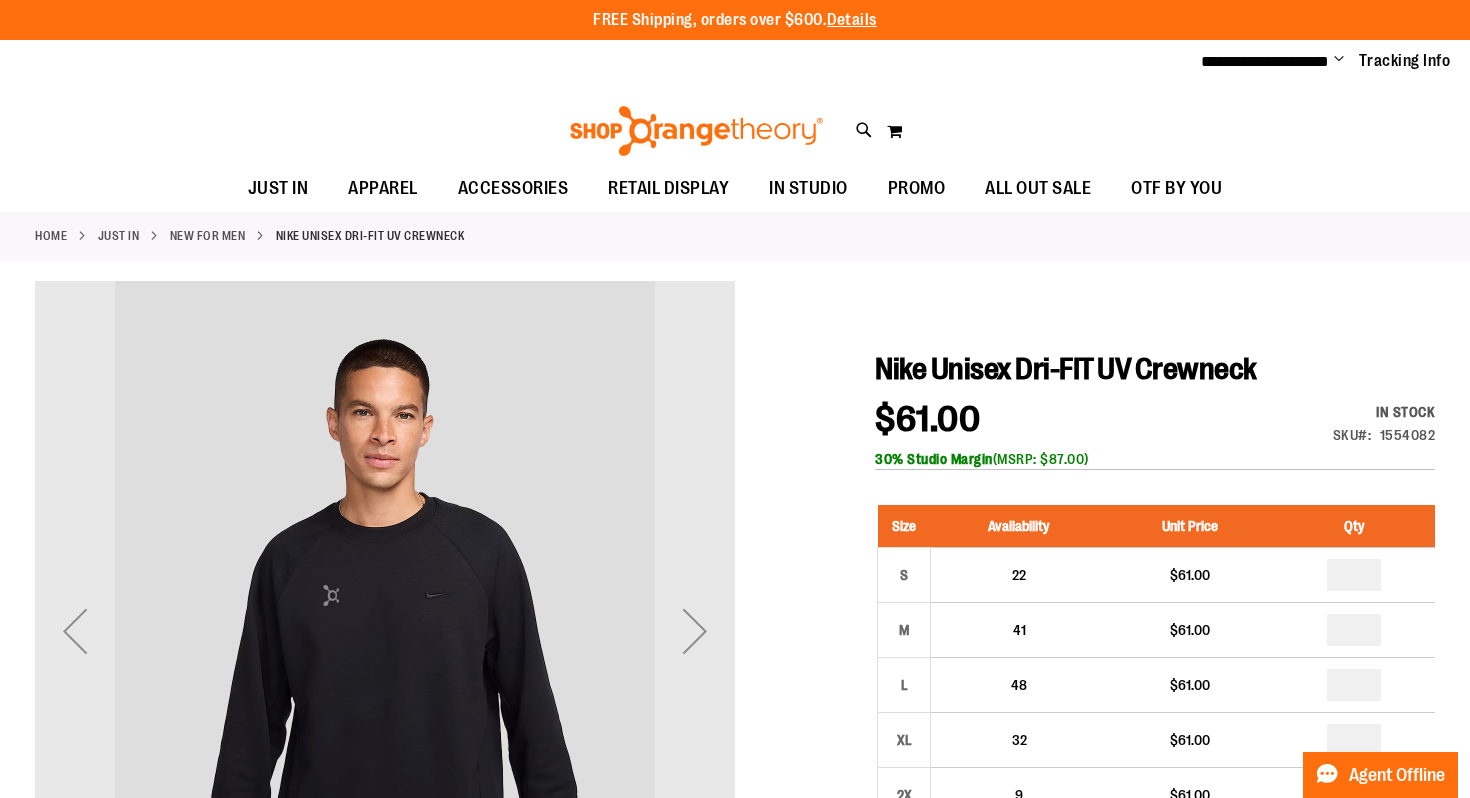 type on "**********" 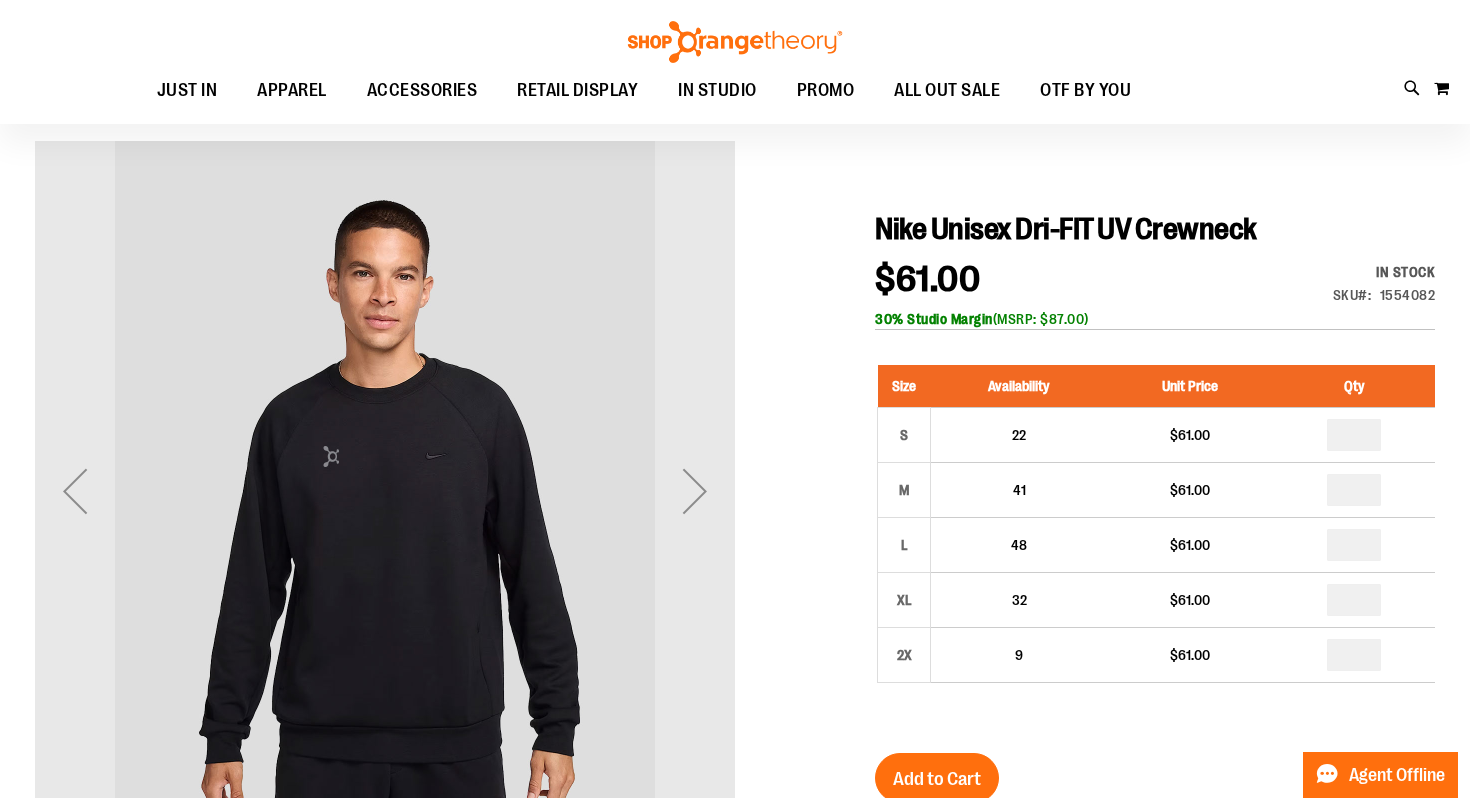 scroll, scrollTop: 159, scrollLeft: 0, axis: vertical 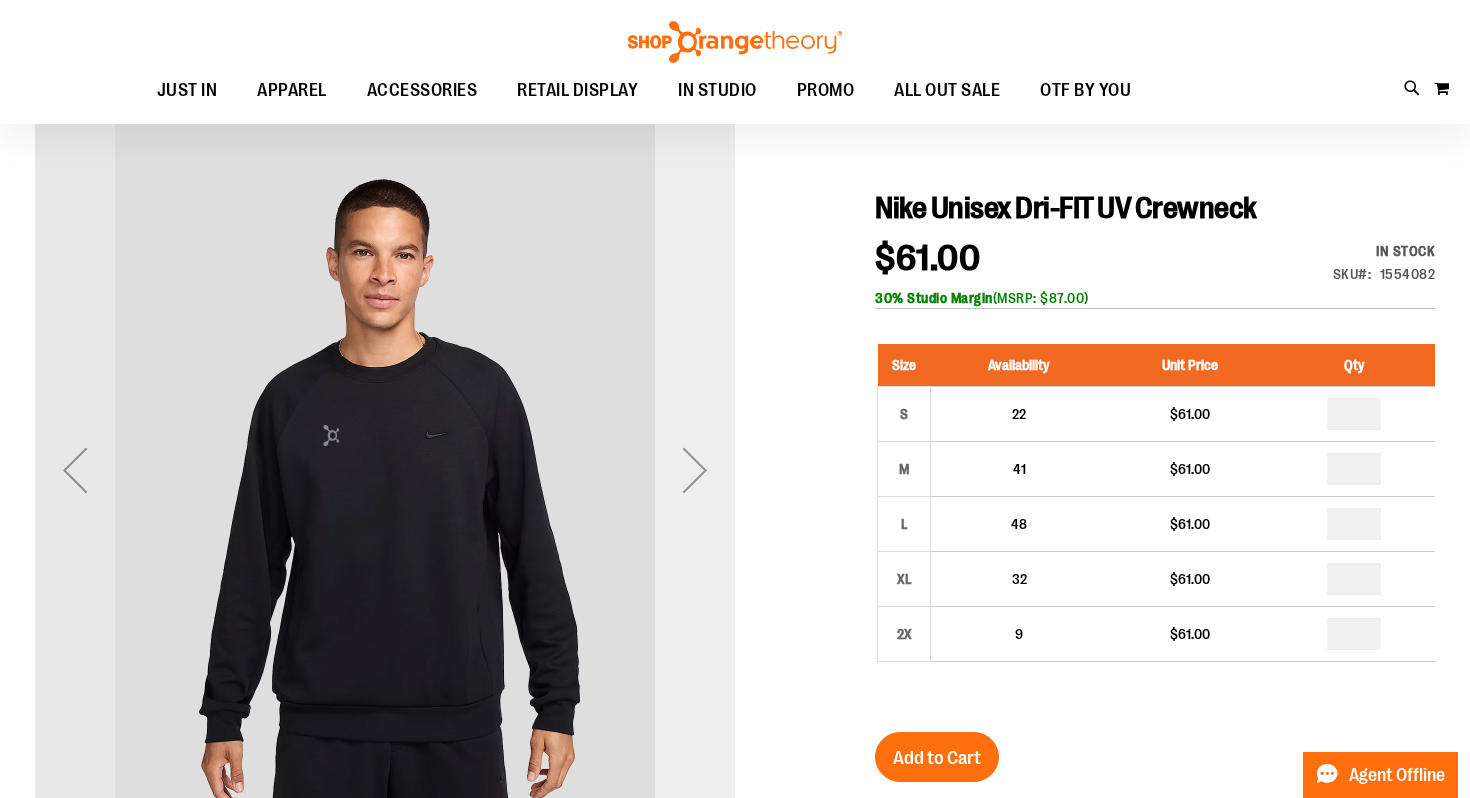click at bounding box center [695, 470] 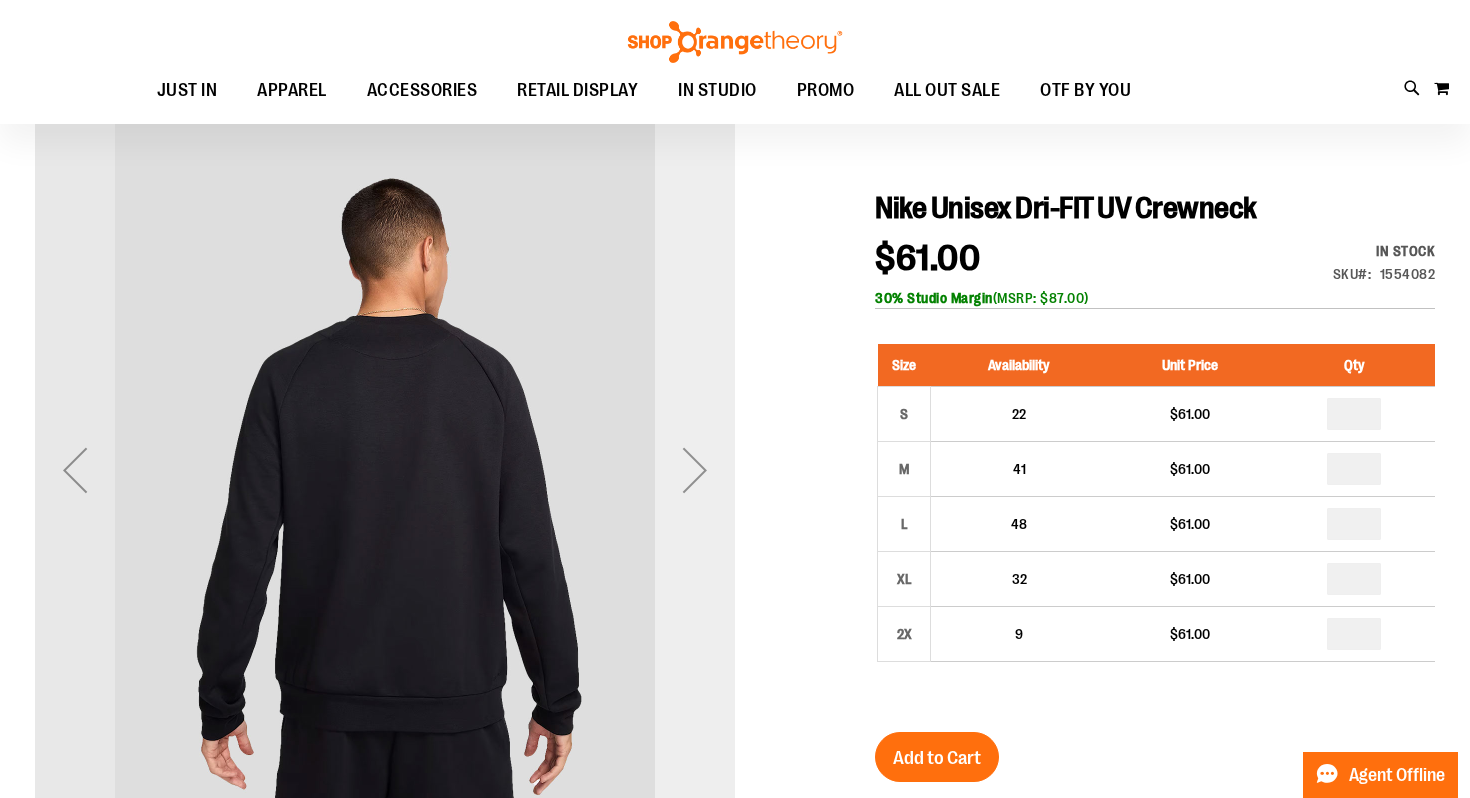 click at bounding box center [695, 470] 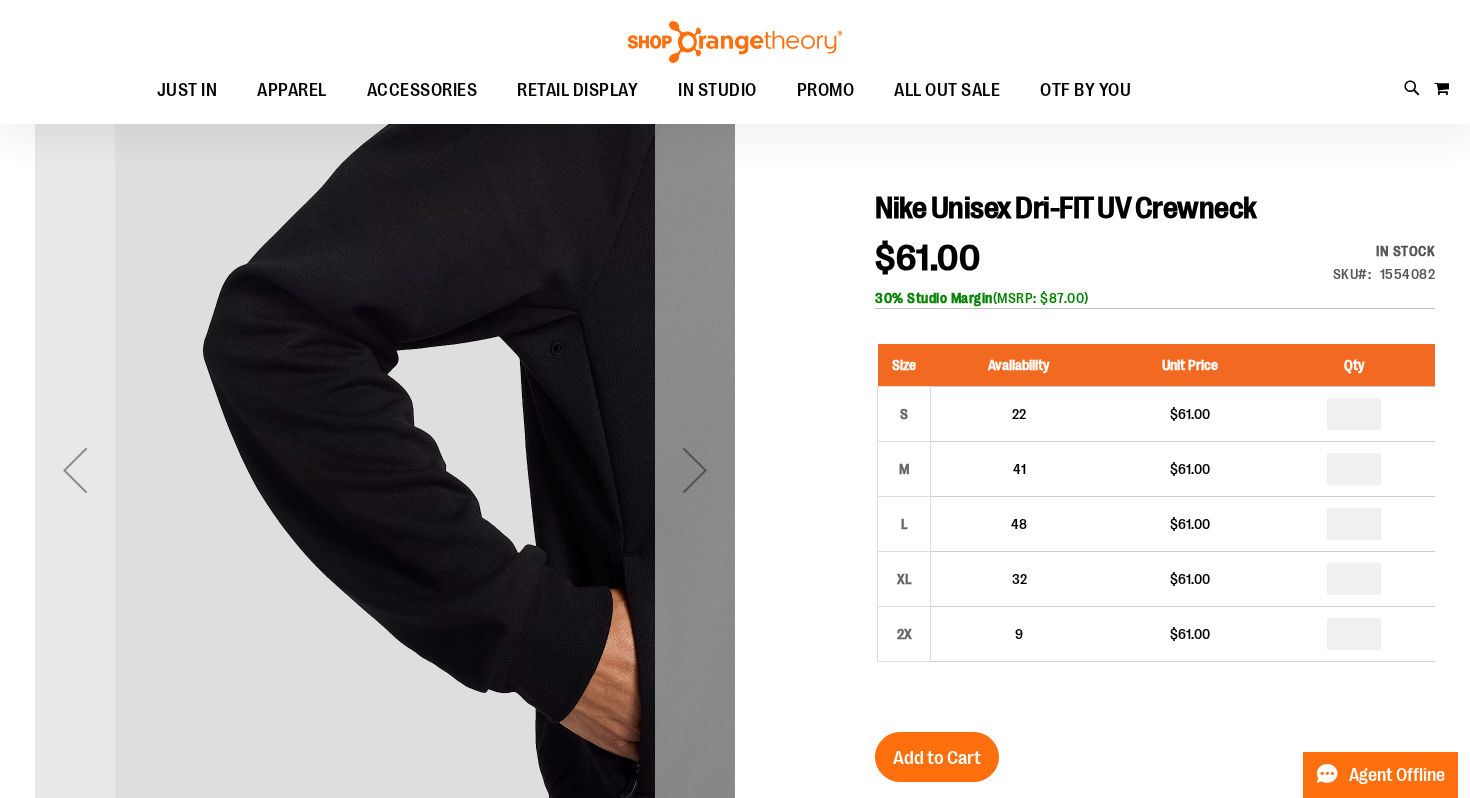 click at bounding box center (695, 470) 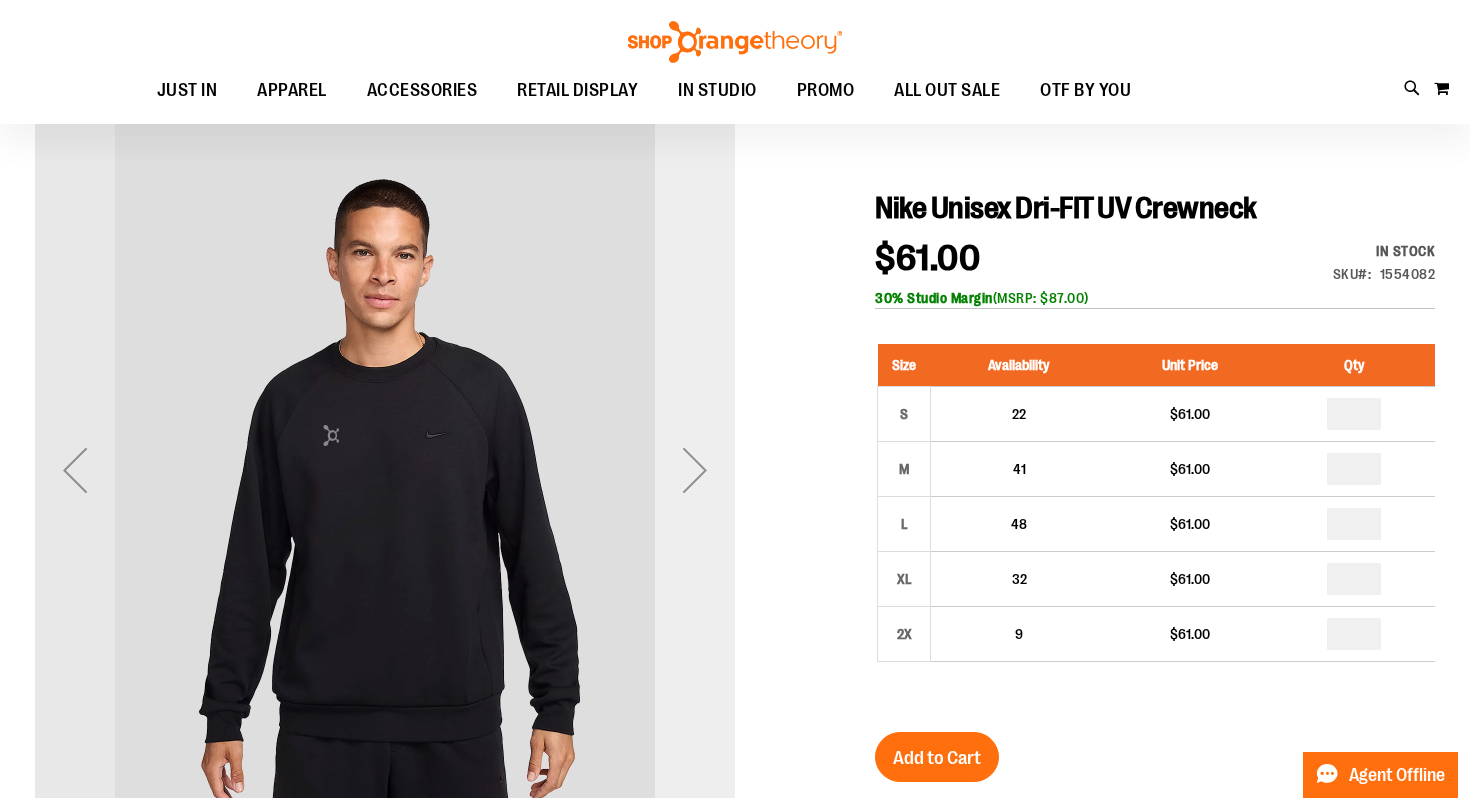 click at bounding box center [695, 470] 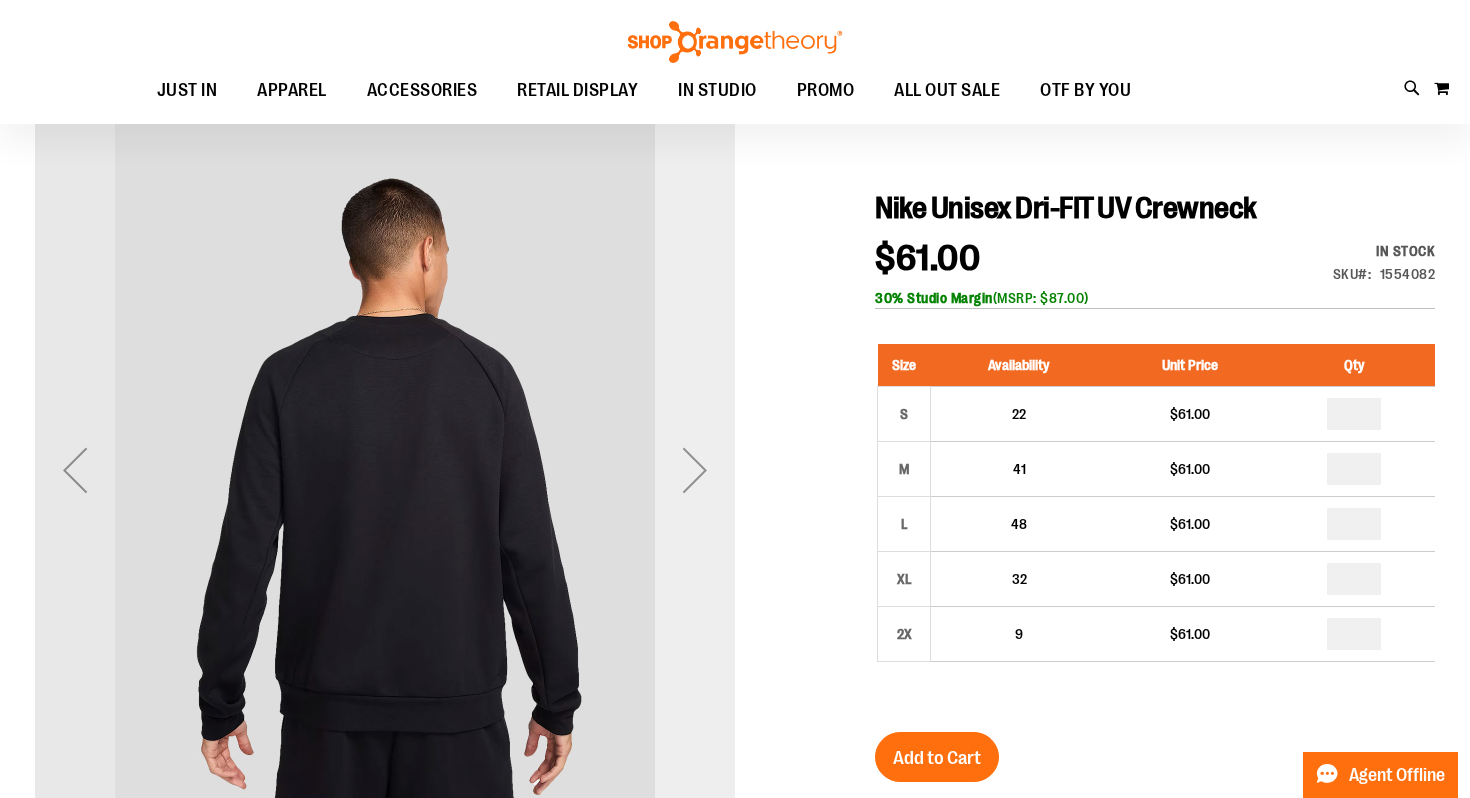 click at bounding box center (695, 470) 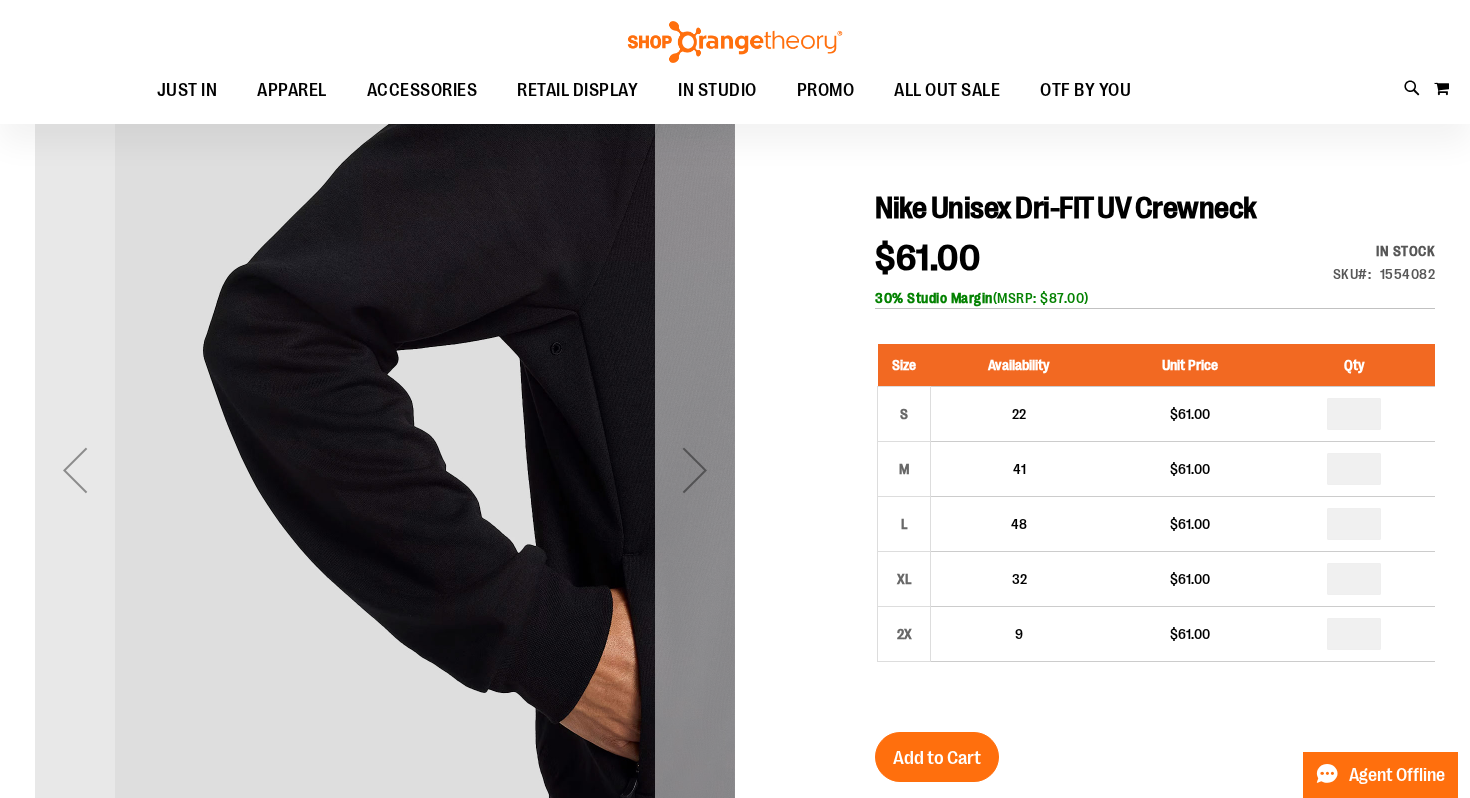 click at bounding box center (695, 470) 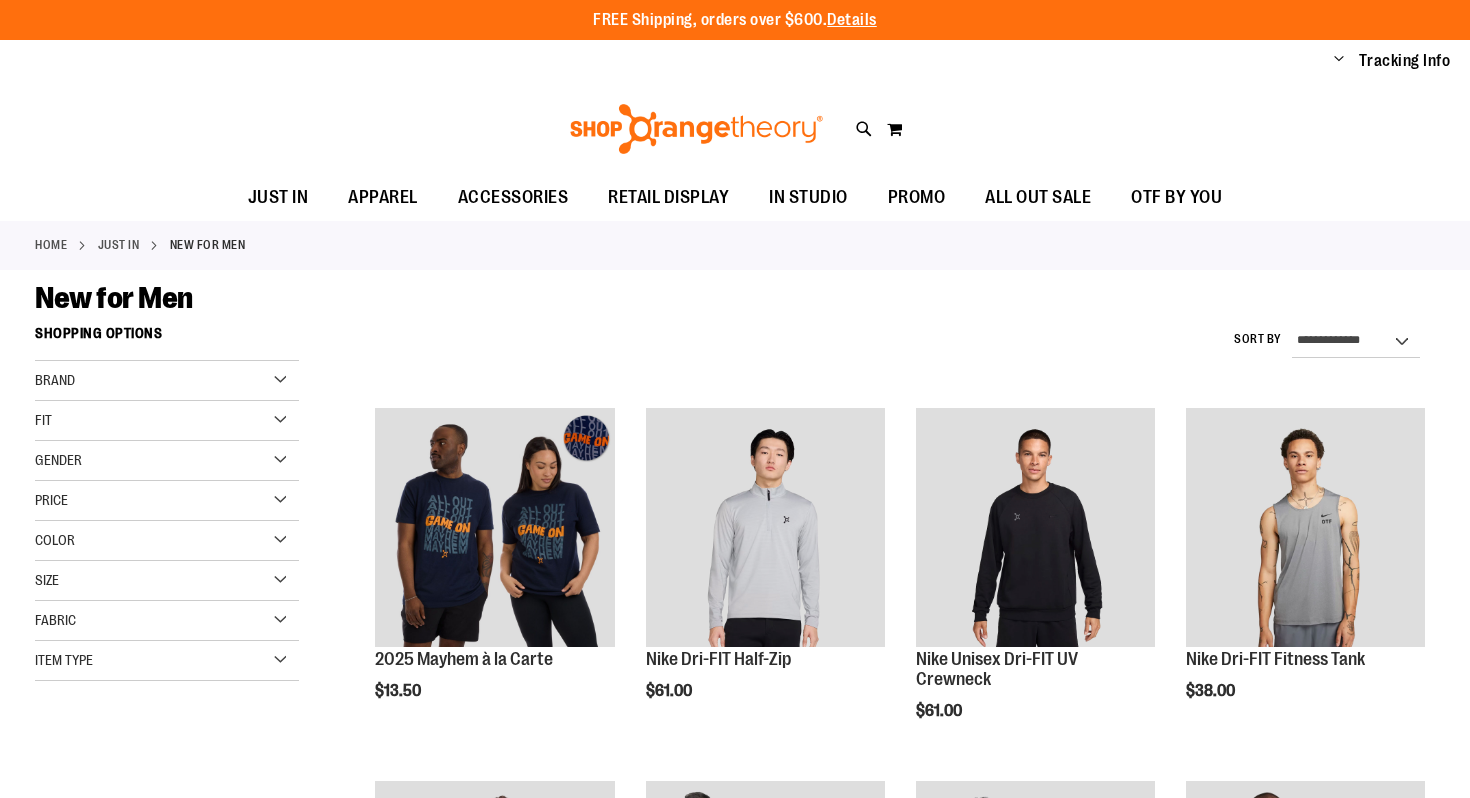 scroll, scrollTop: 0, scrollLeft: 0, axis: both 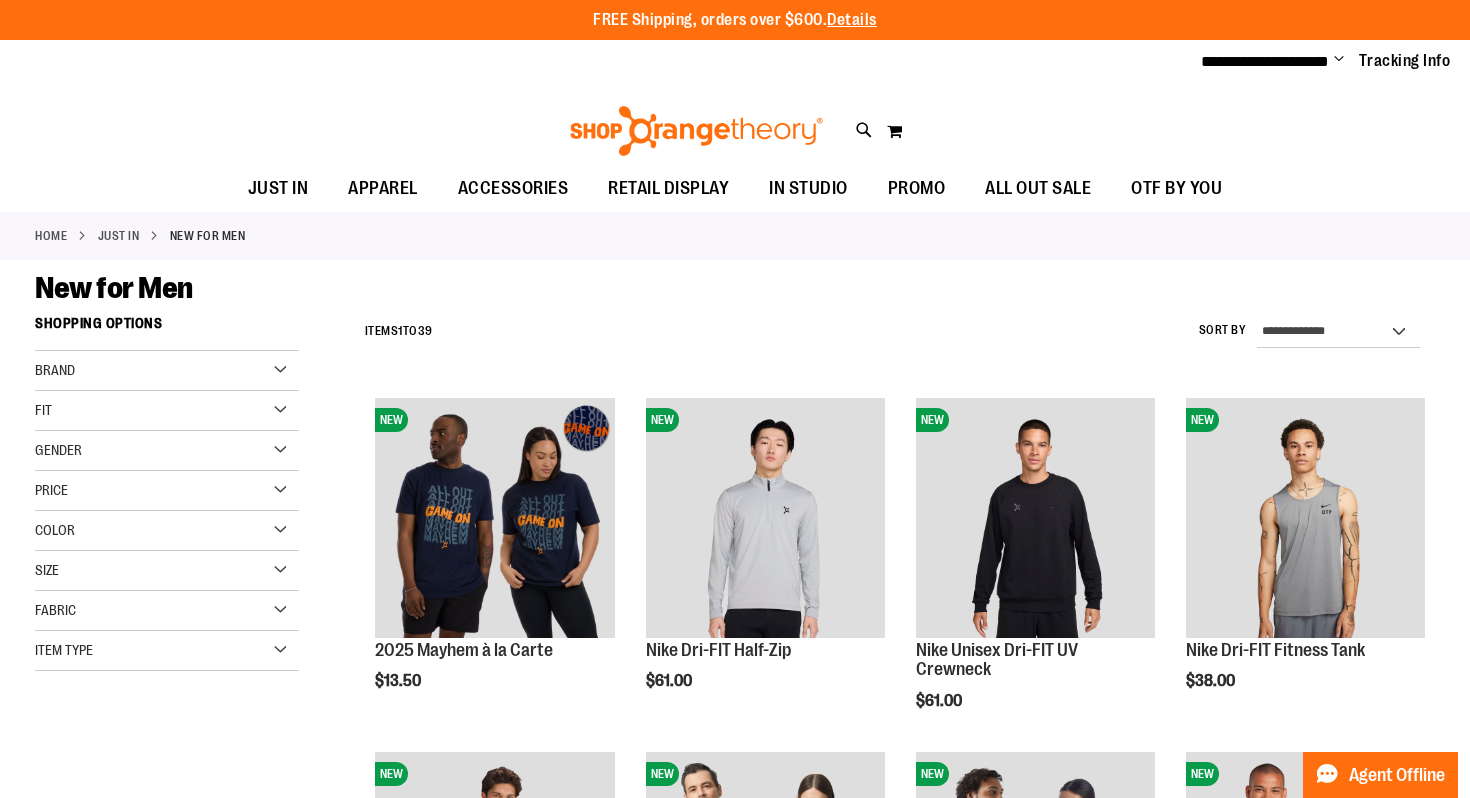 type on "**********" 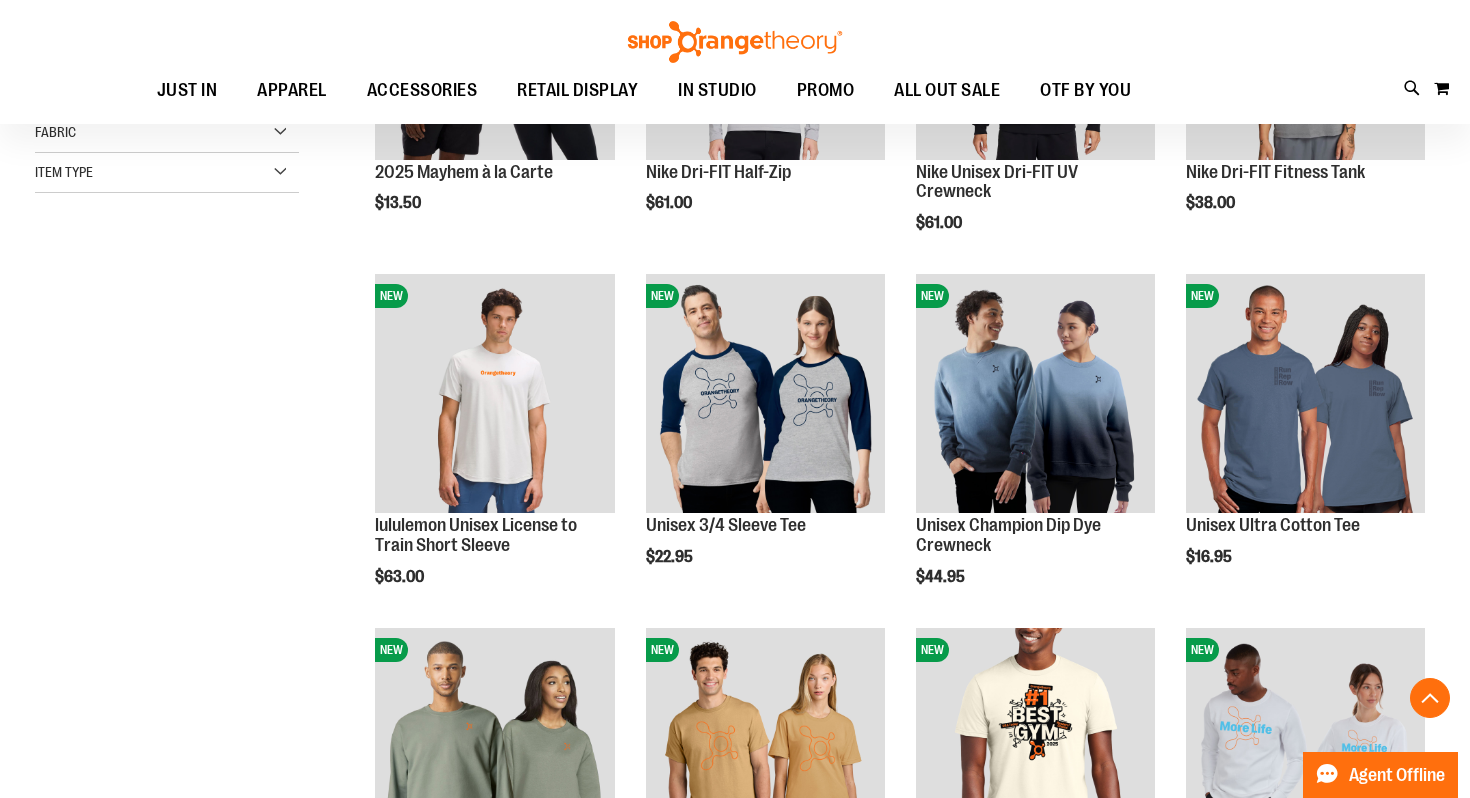 scroll, scrollTop: 479, scrollLeft: 0, axis: vertical 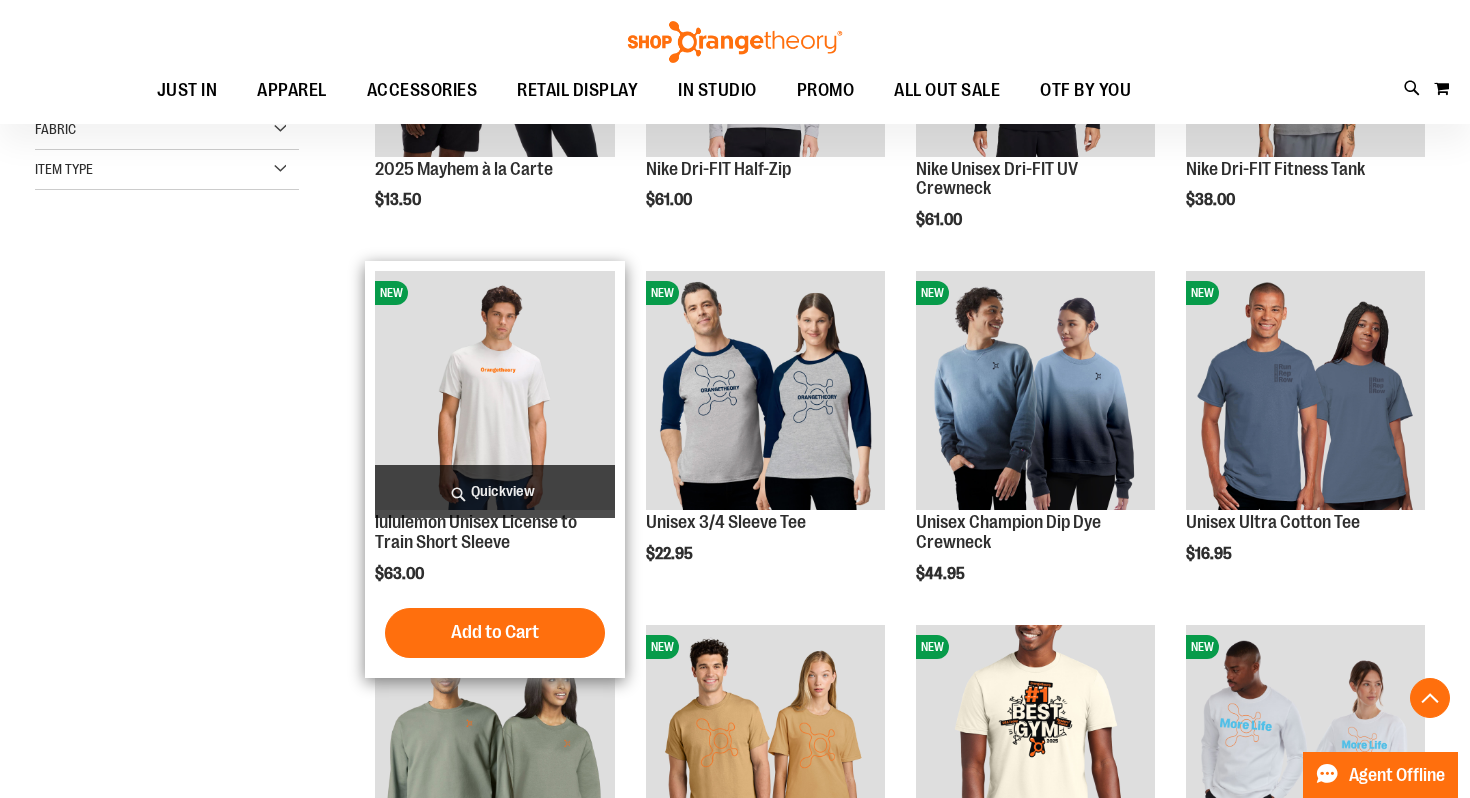 click at bounding box center [494, 390] 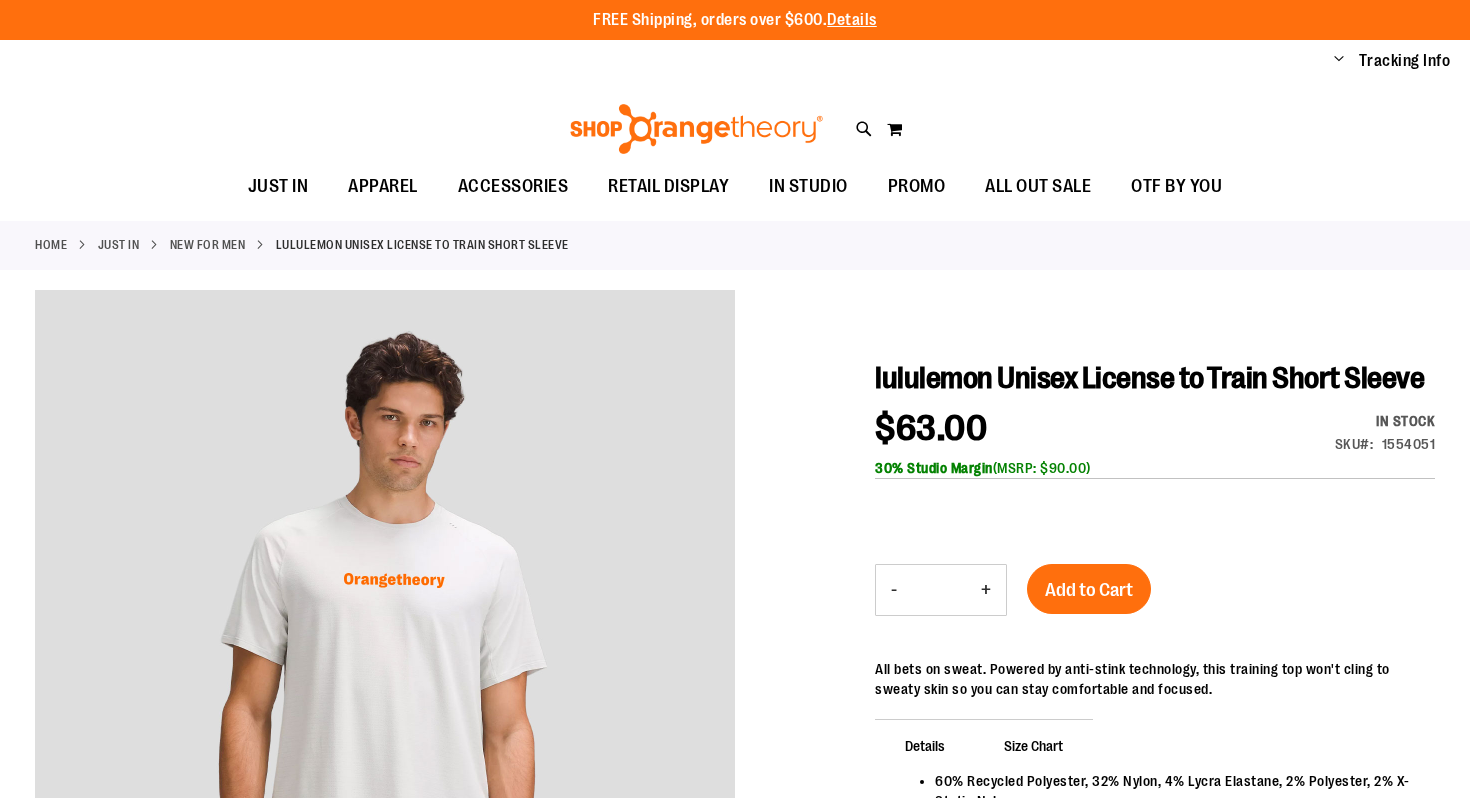 scroll, scrollTop: 0, scrollLeft: 0, axis: both 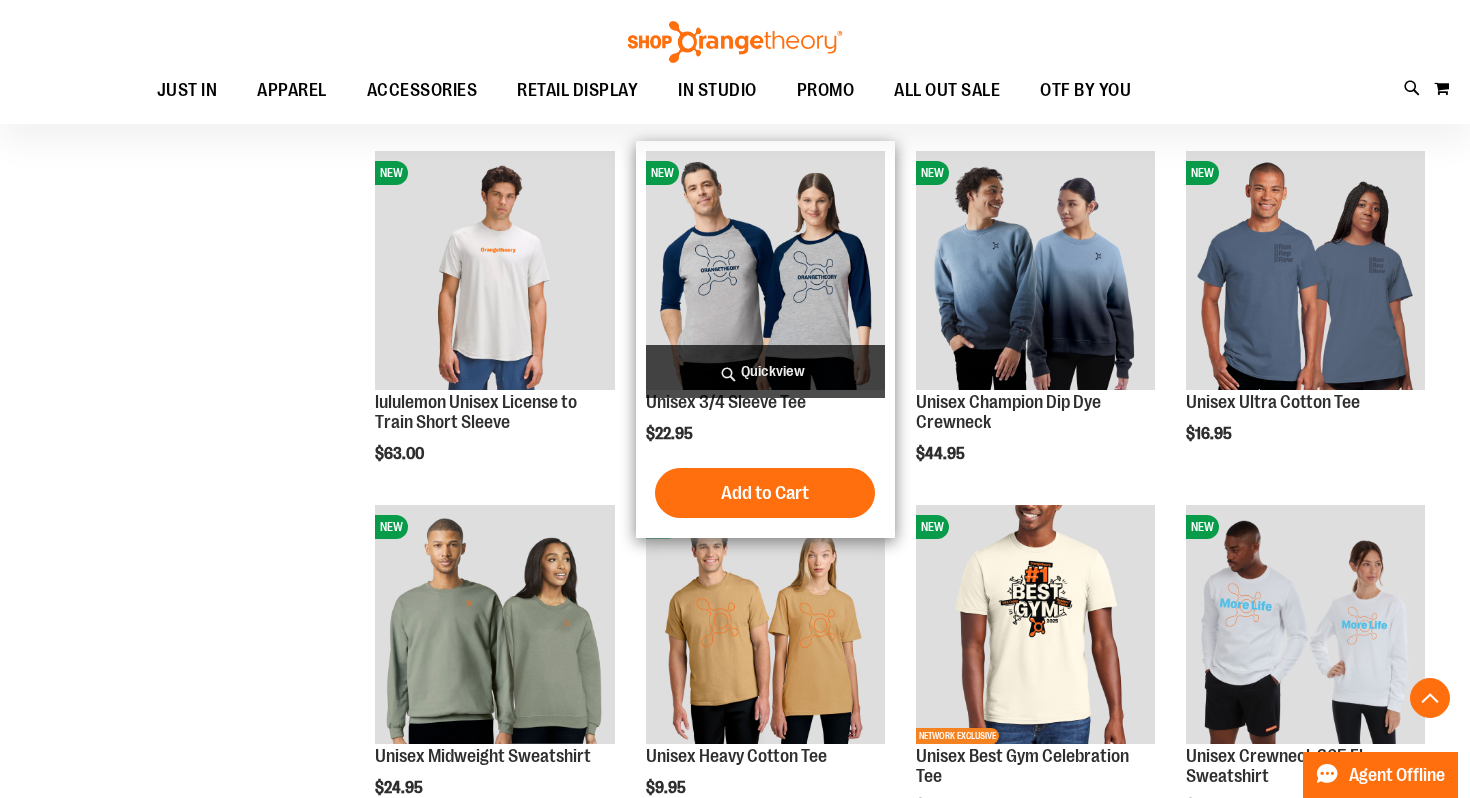 type on "**********" 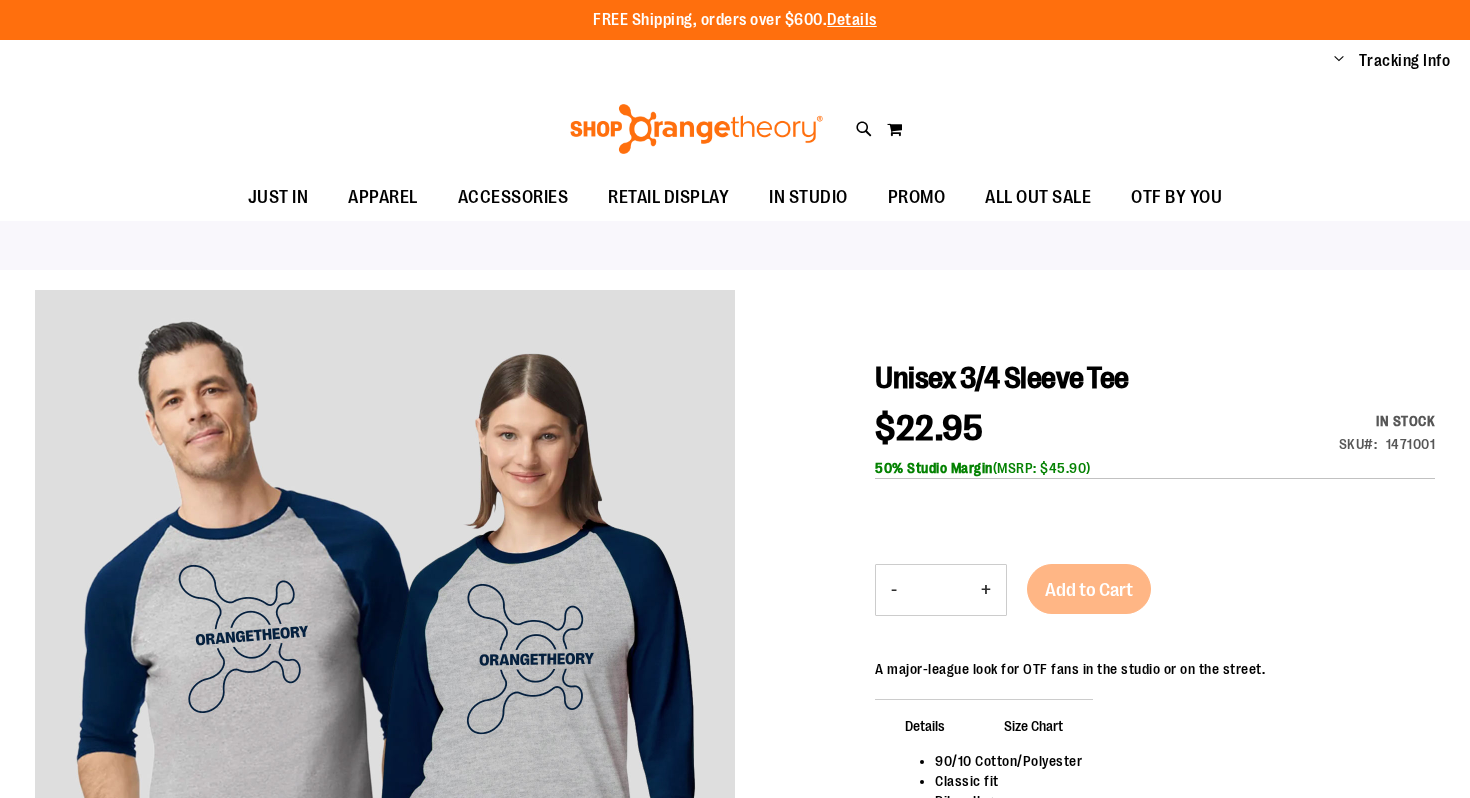 scroll, scrollTop: 0, scrollLeft: 0, axis: both 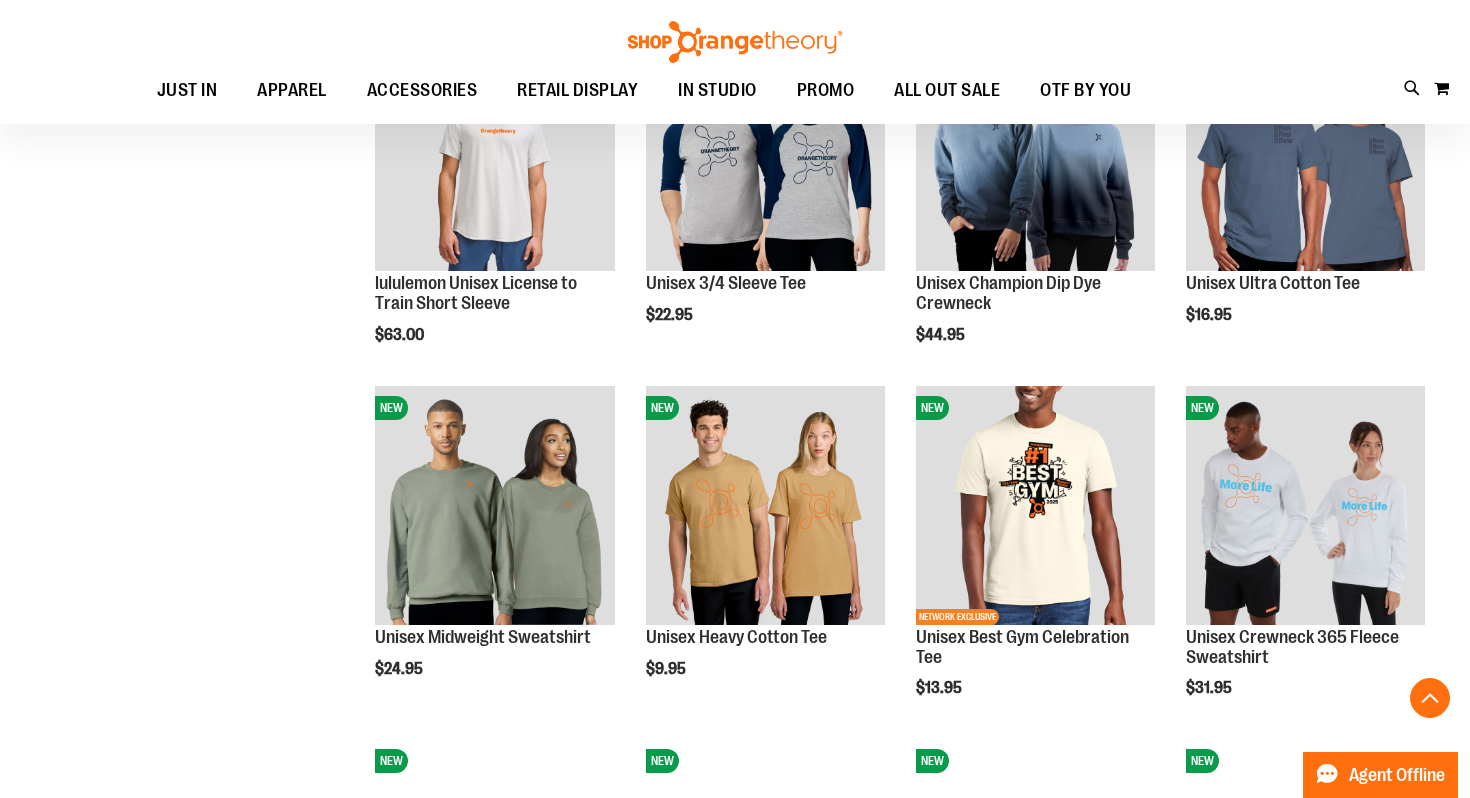 type on "**********" 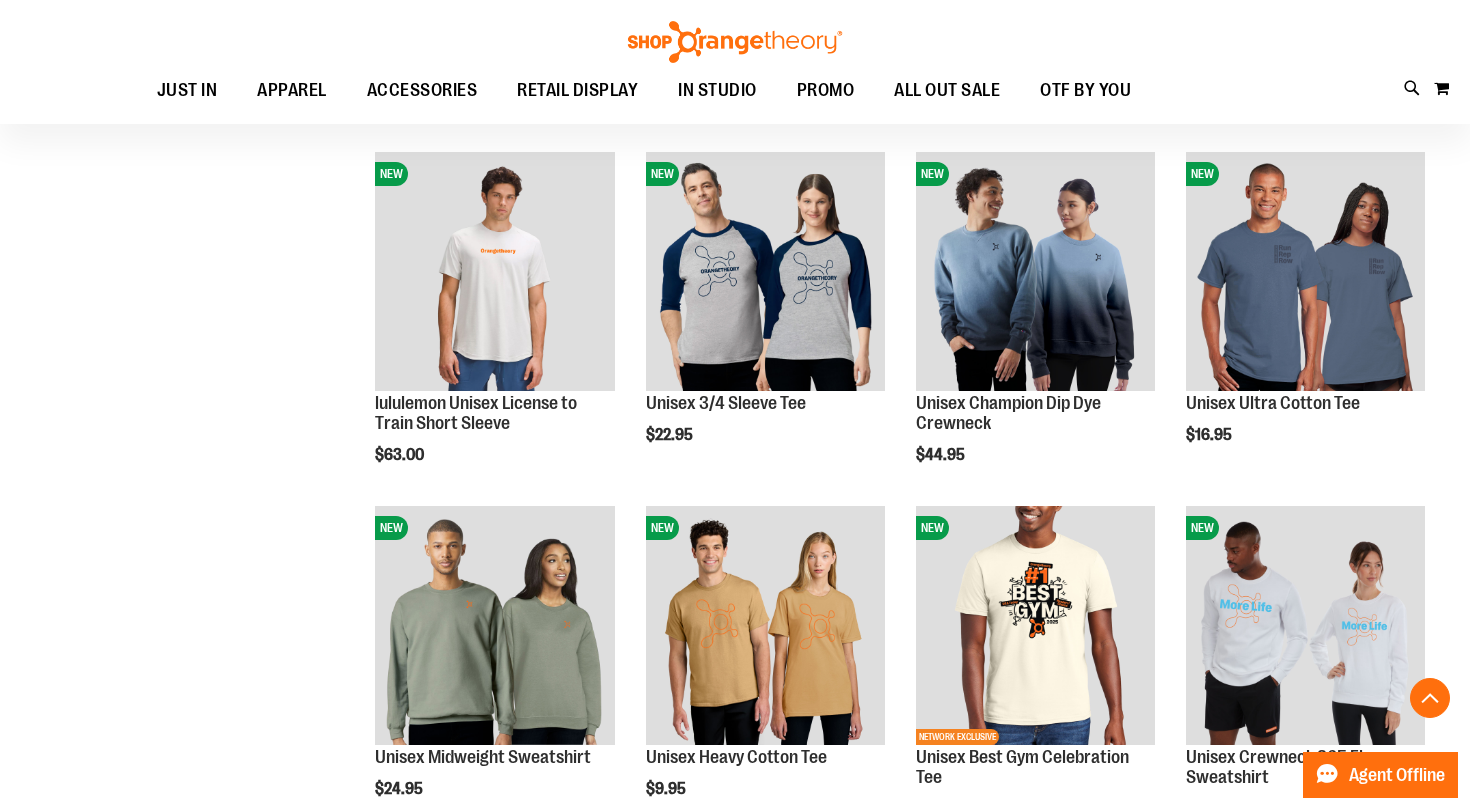 scroll, scrollTop: 348, scrollLeft: 0, axis: vertical 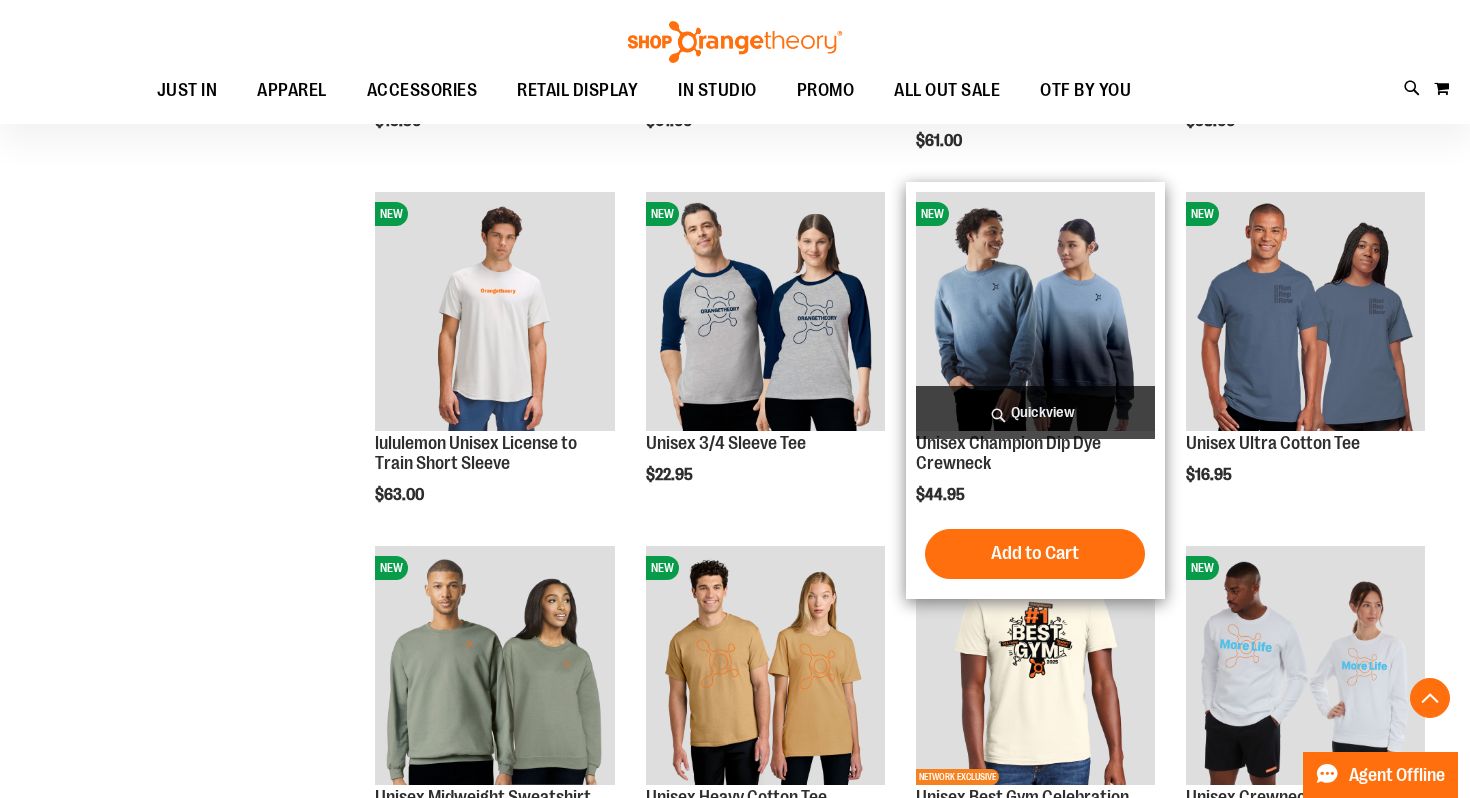 click at bounding box center [1035, 311] 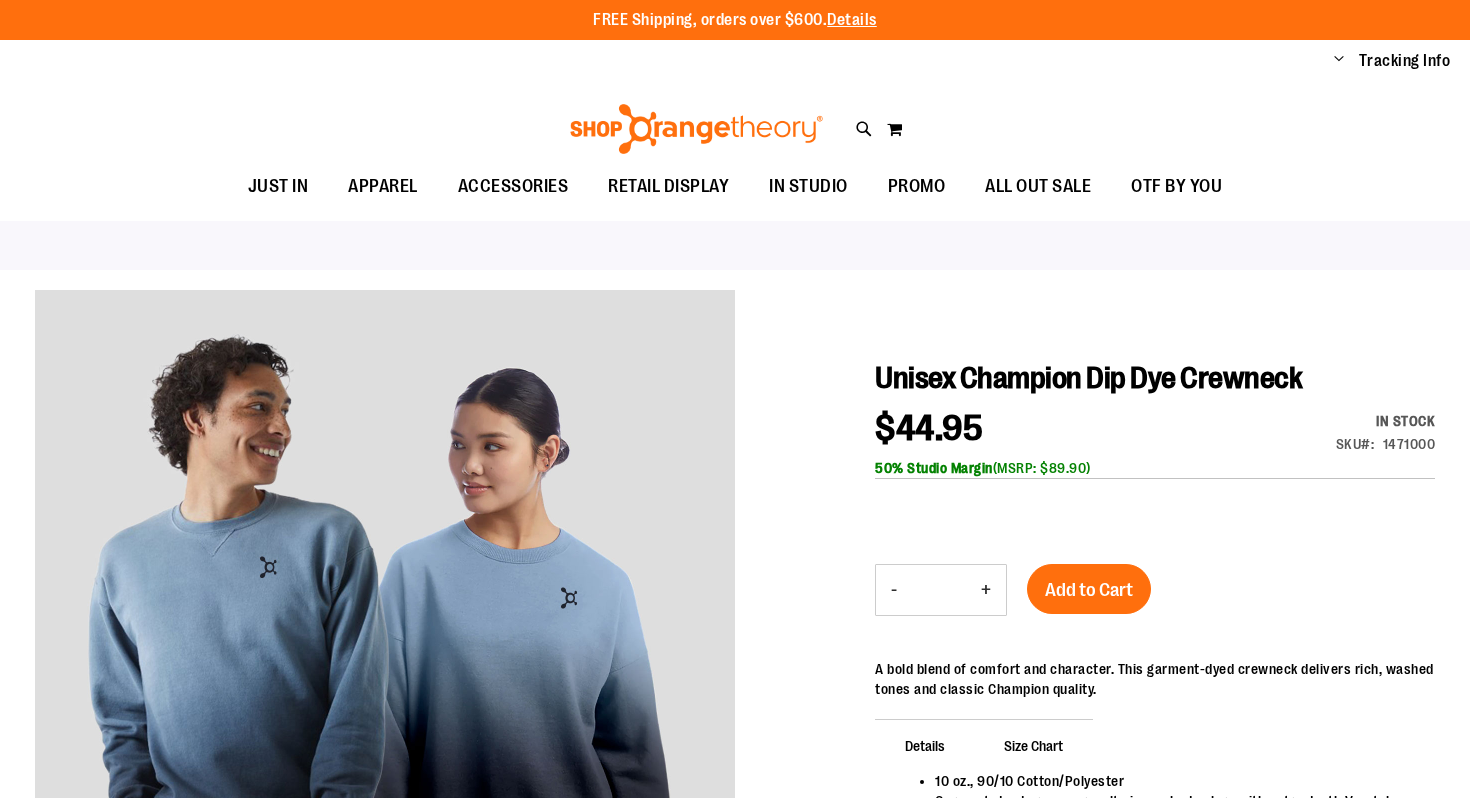 scroll, scrollTop: 0, scrollLeft: 0, axis: both 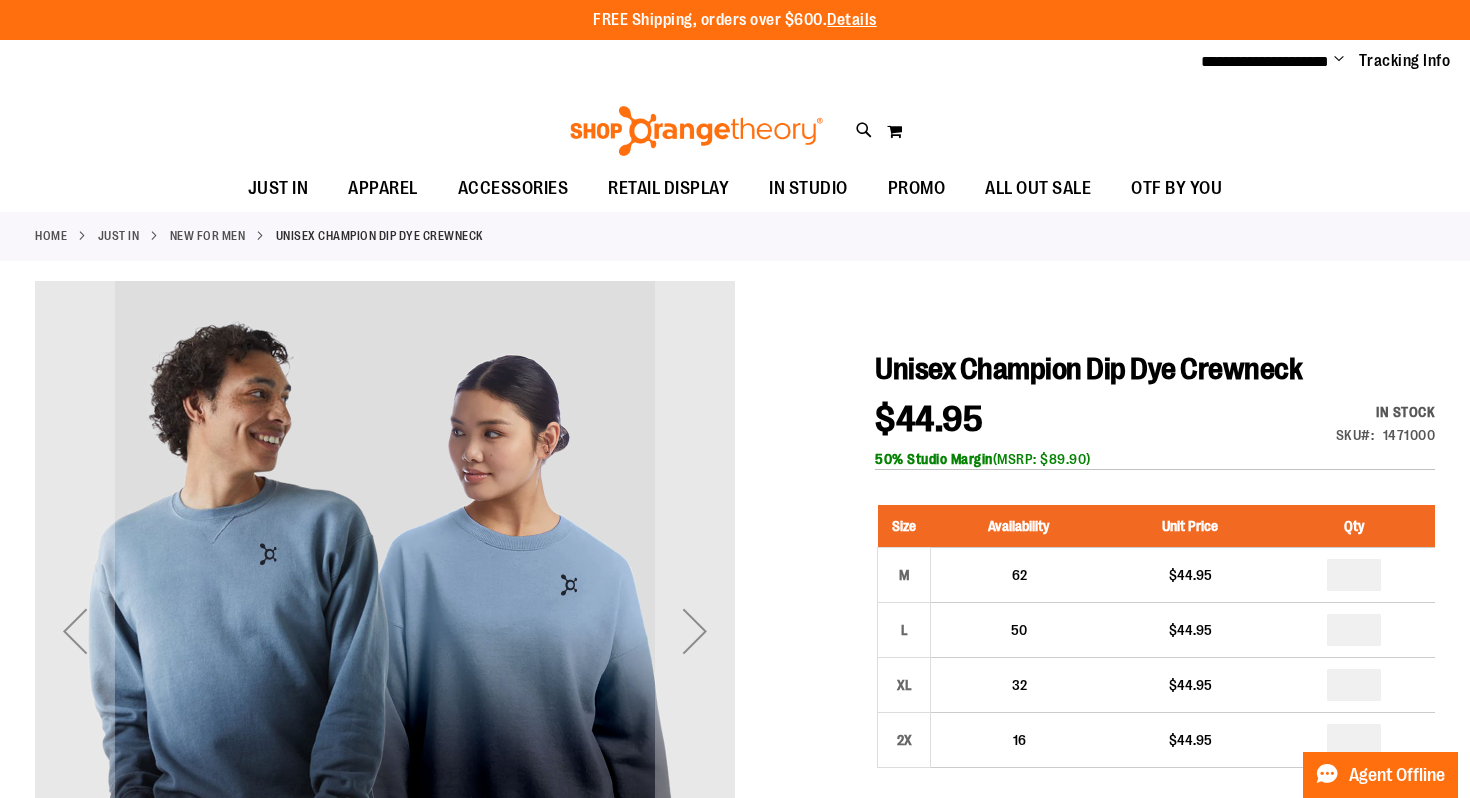 type on "**********" 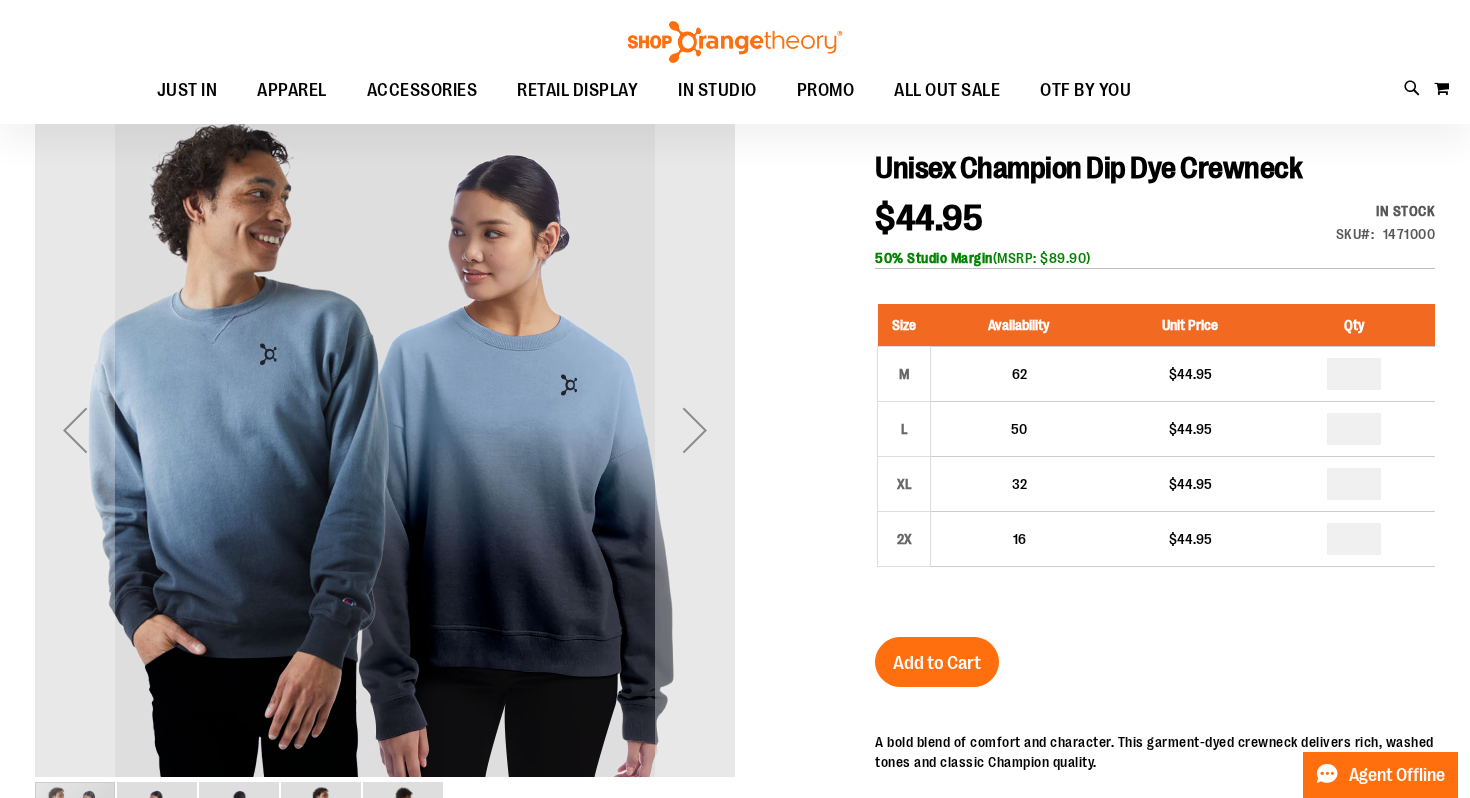 scroll, scrollTop: 159, scrollLeft: 0, axis: vertical 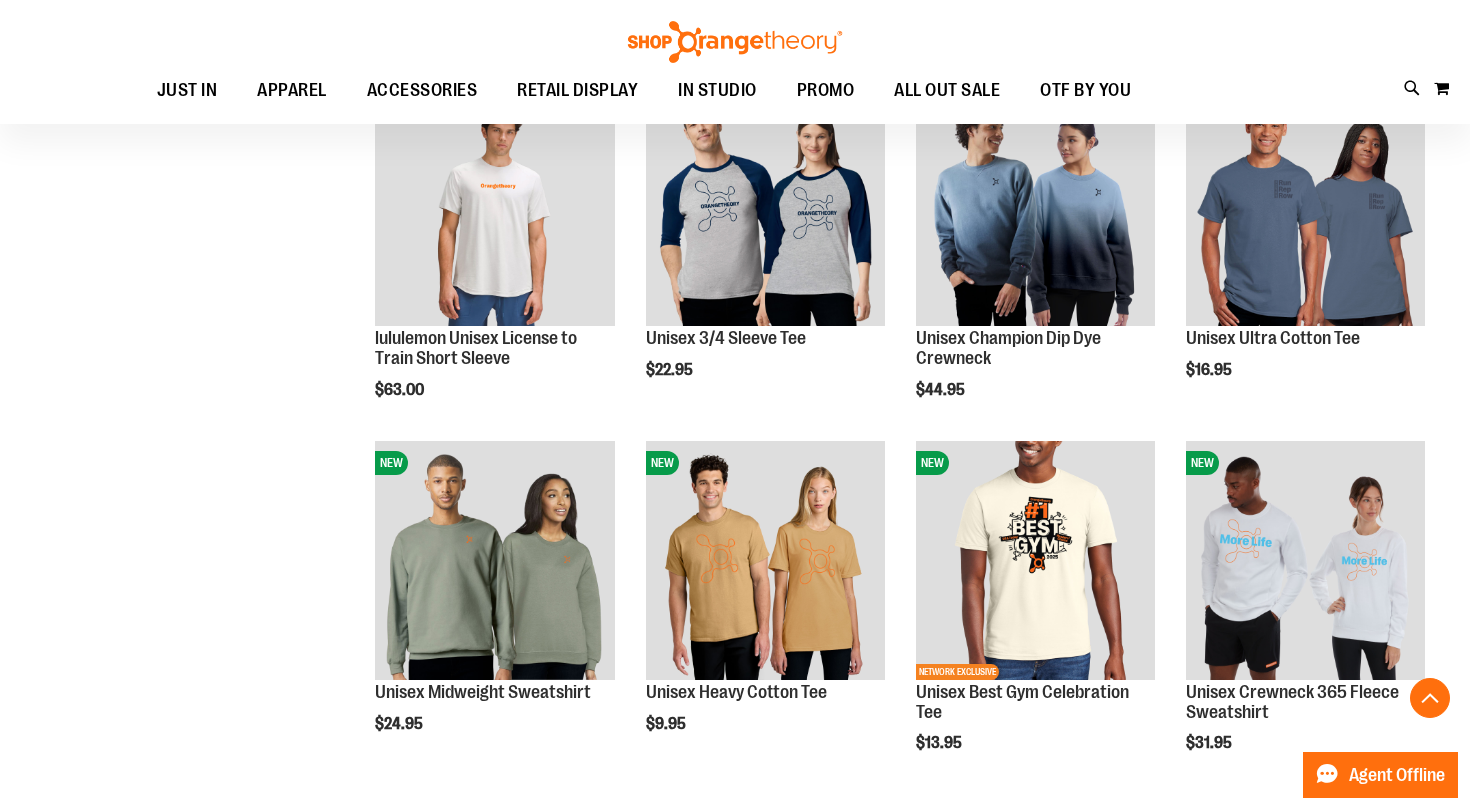 type on "**********" 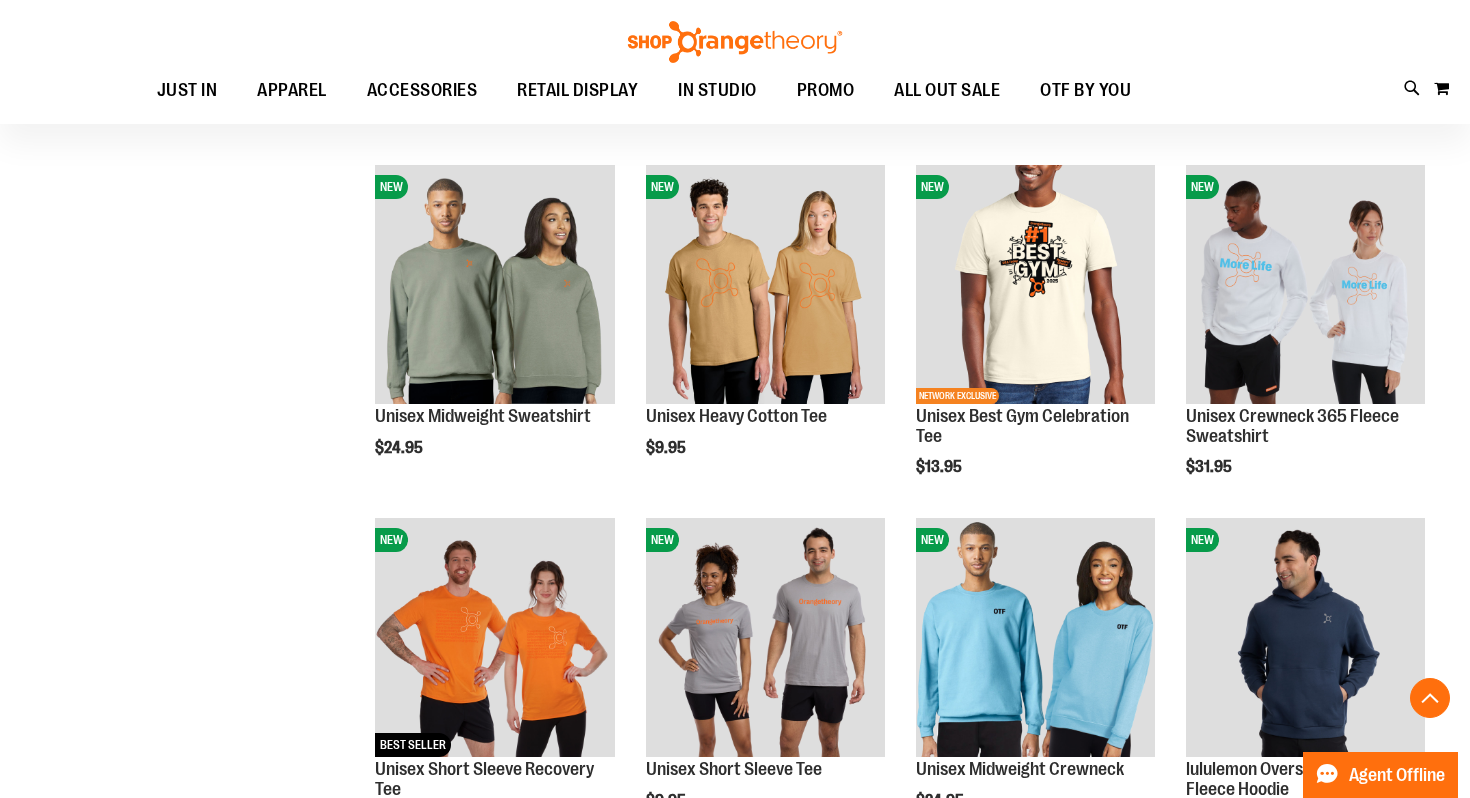 scroll, scrollTop: 733, scrollLeft: 0, axis: vertical 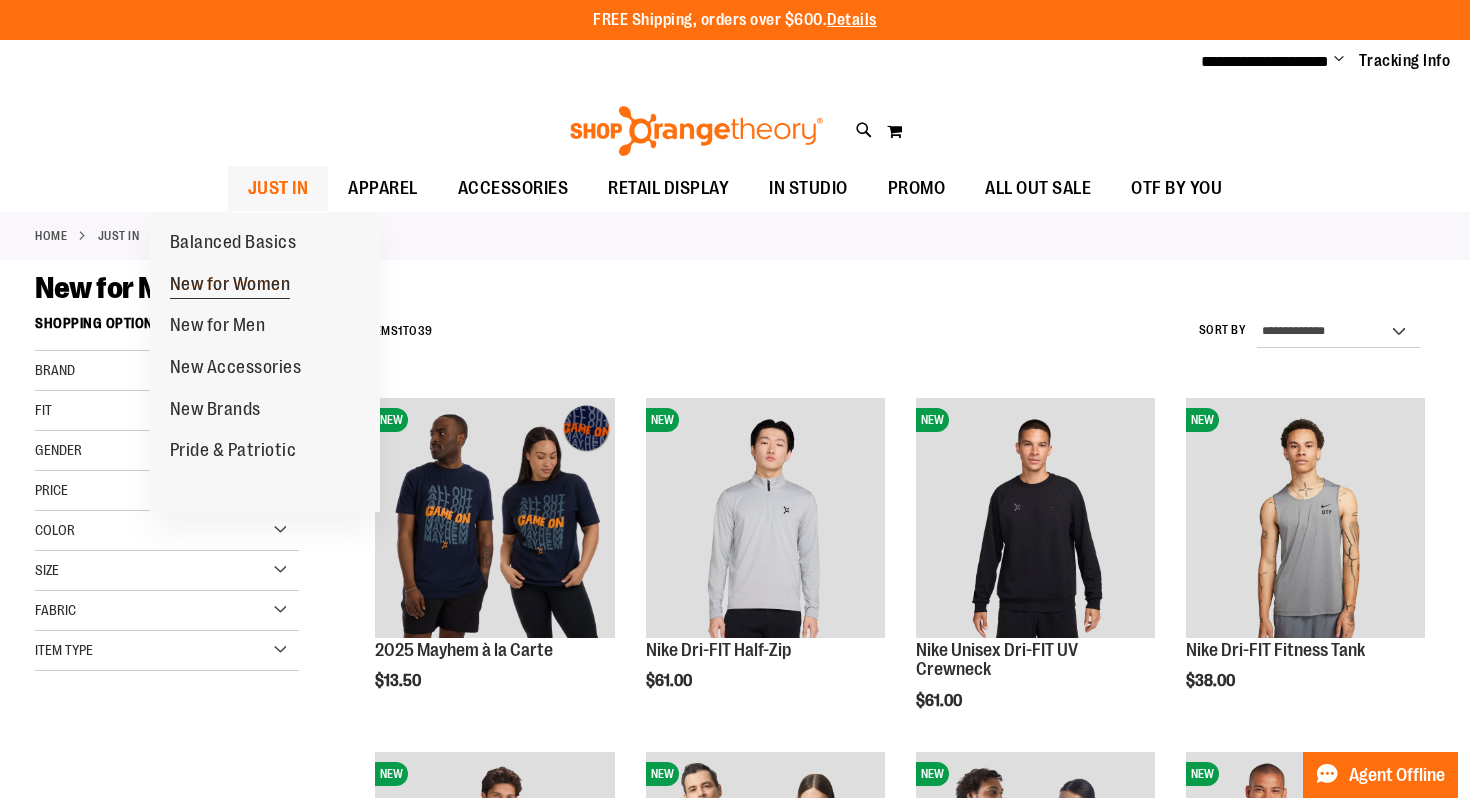 click on "New for Women" at bounding box center (230, 286) 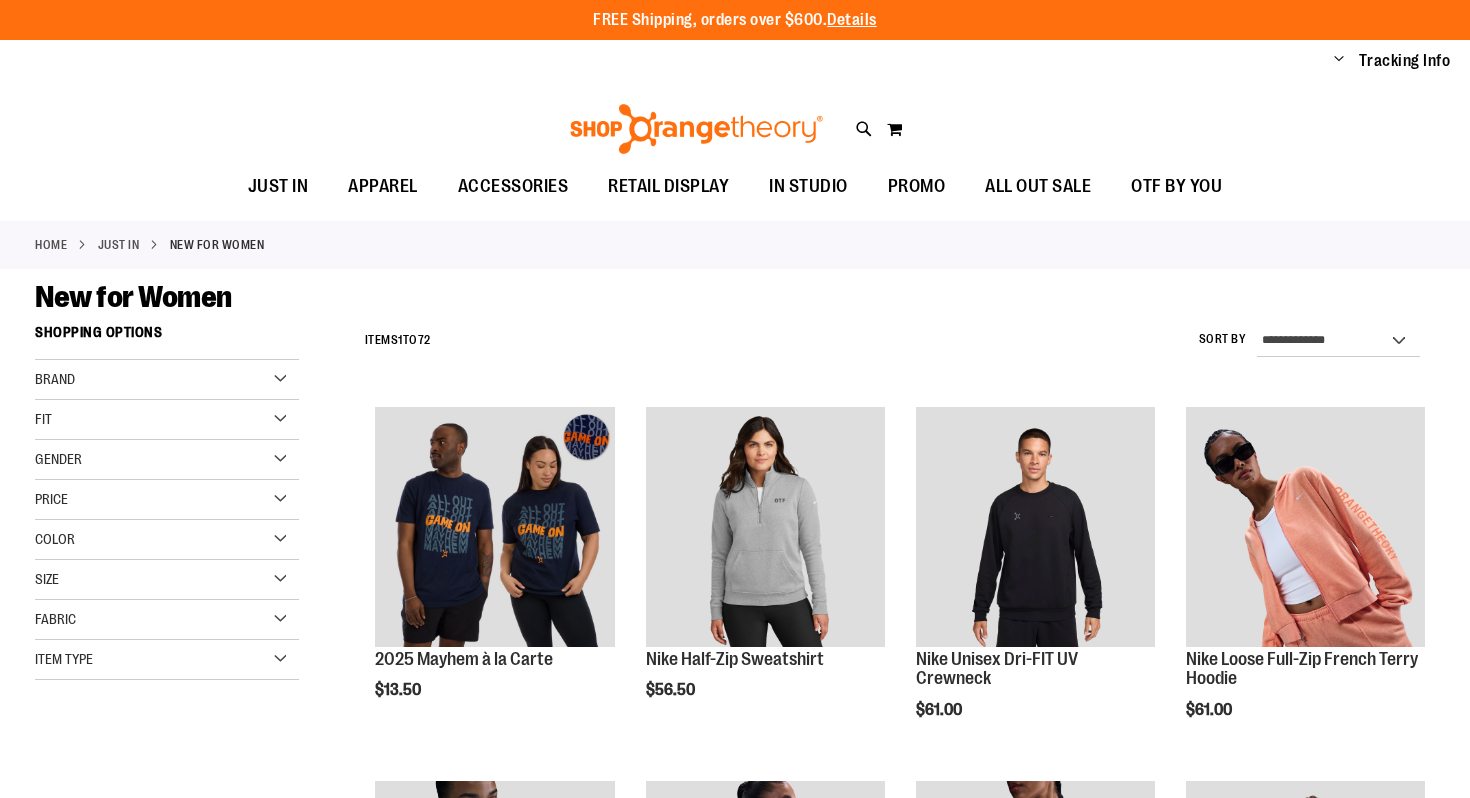 scroll, scrollTop: 0, scrollLeft: 0, axis: both 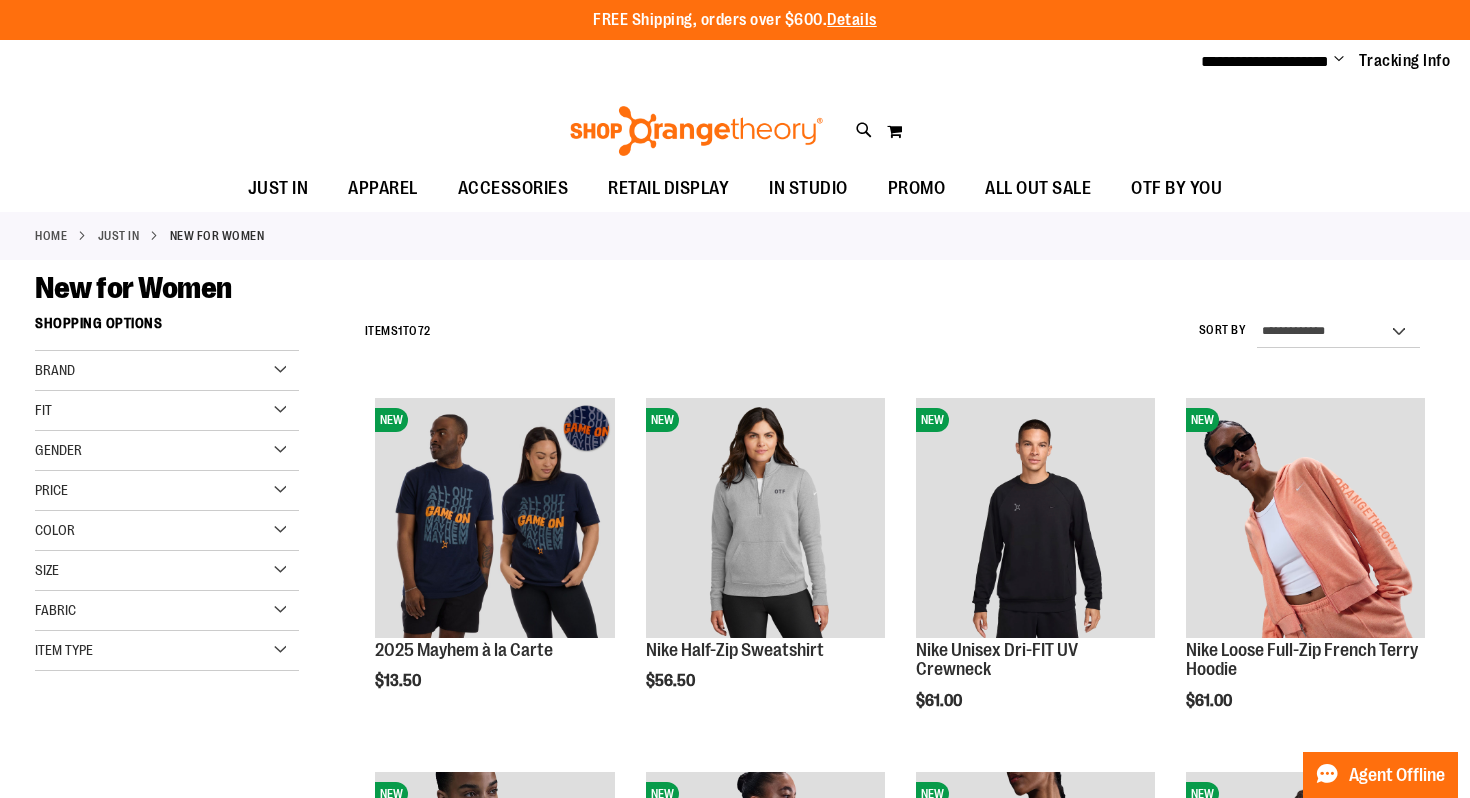 type on "**********" 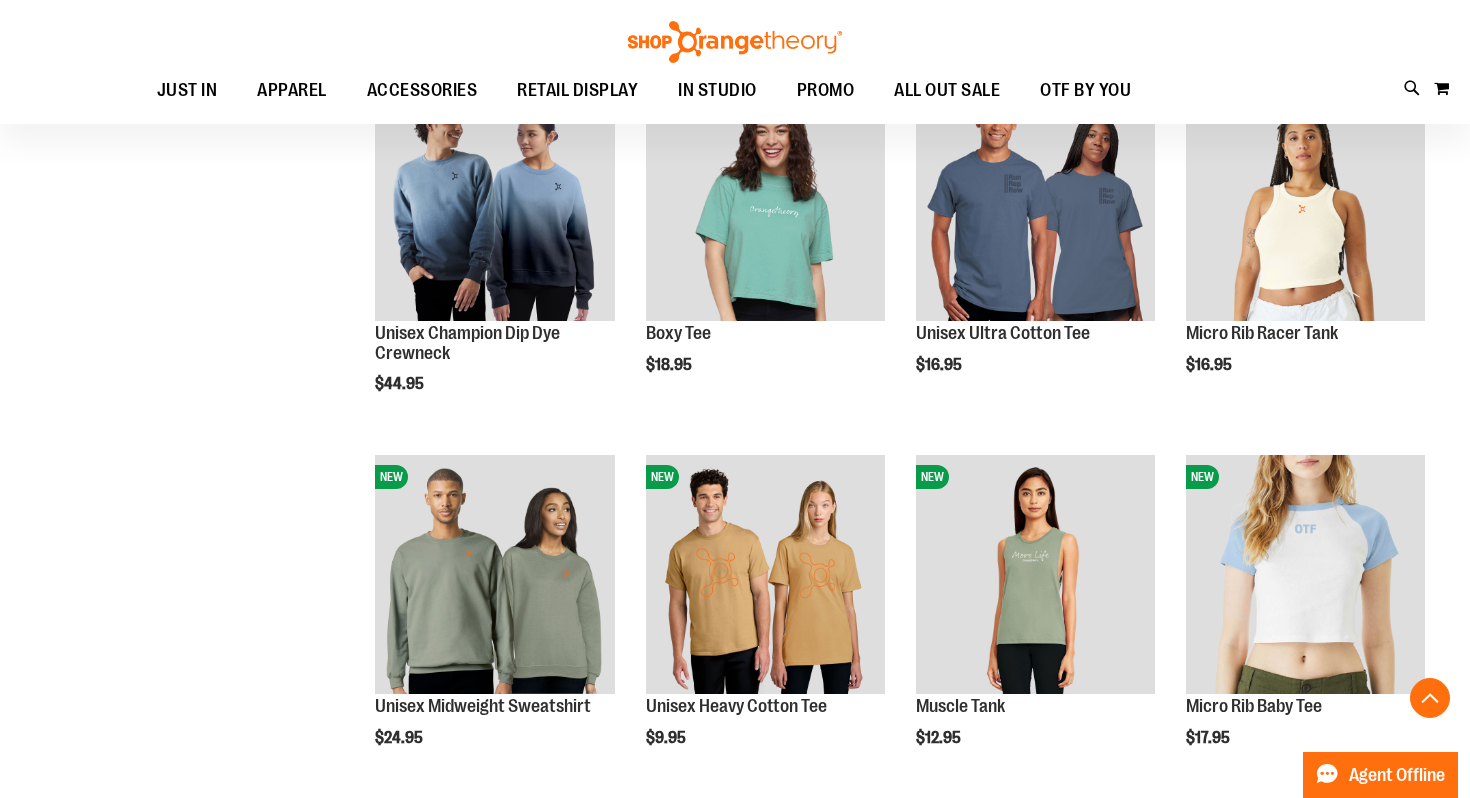 scroll, scrollTop: 1439, scrollLeft: 0, axis: vertical 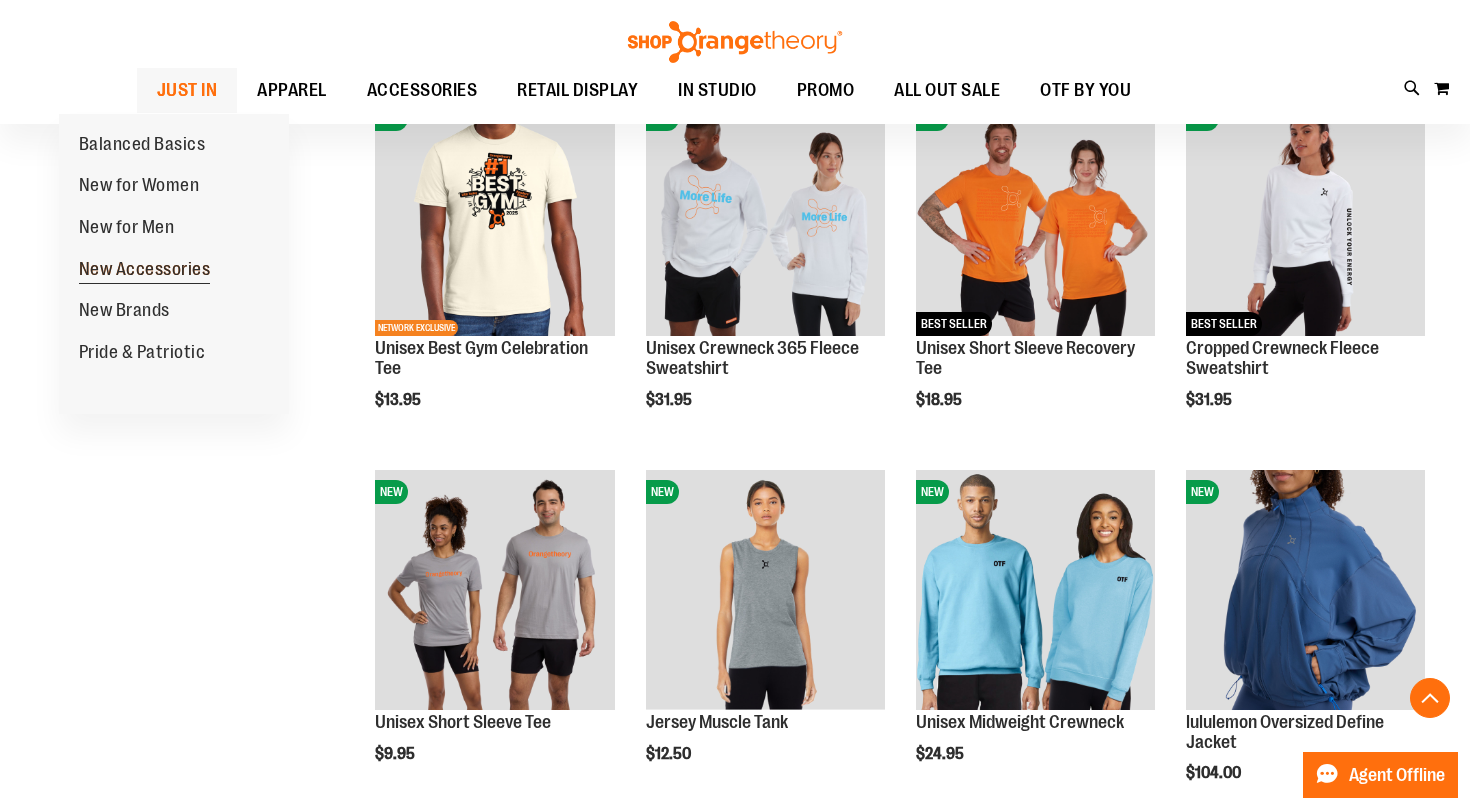 click on "New Accessories" at bounding box center [145, 271] 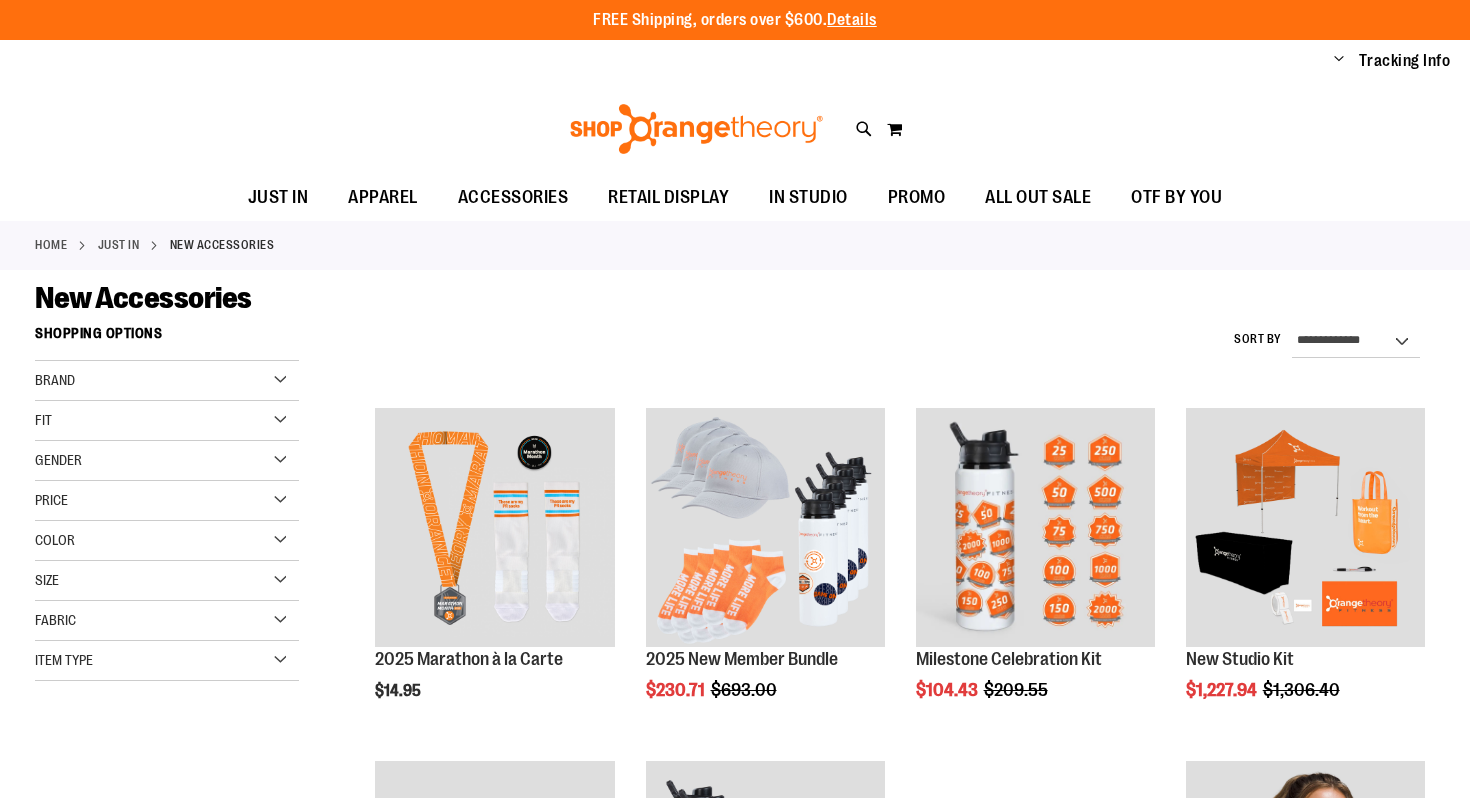 scroll, scrollTop: 0, scrollLeft: 0, axis: both 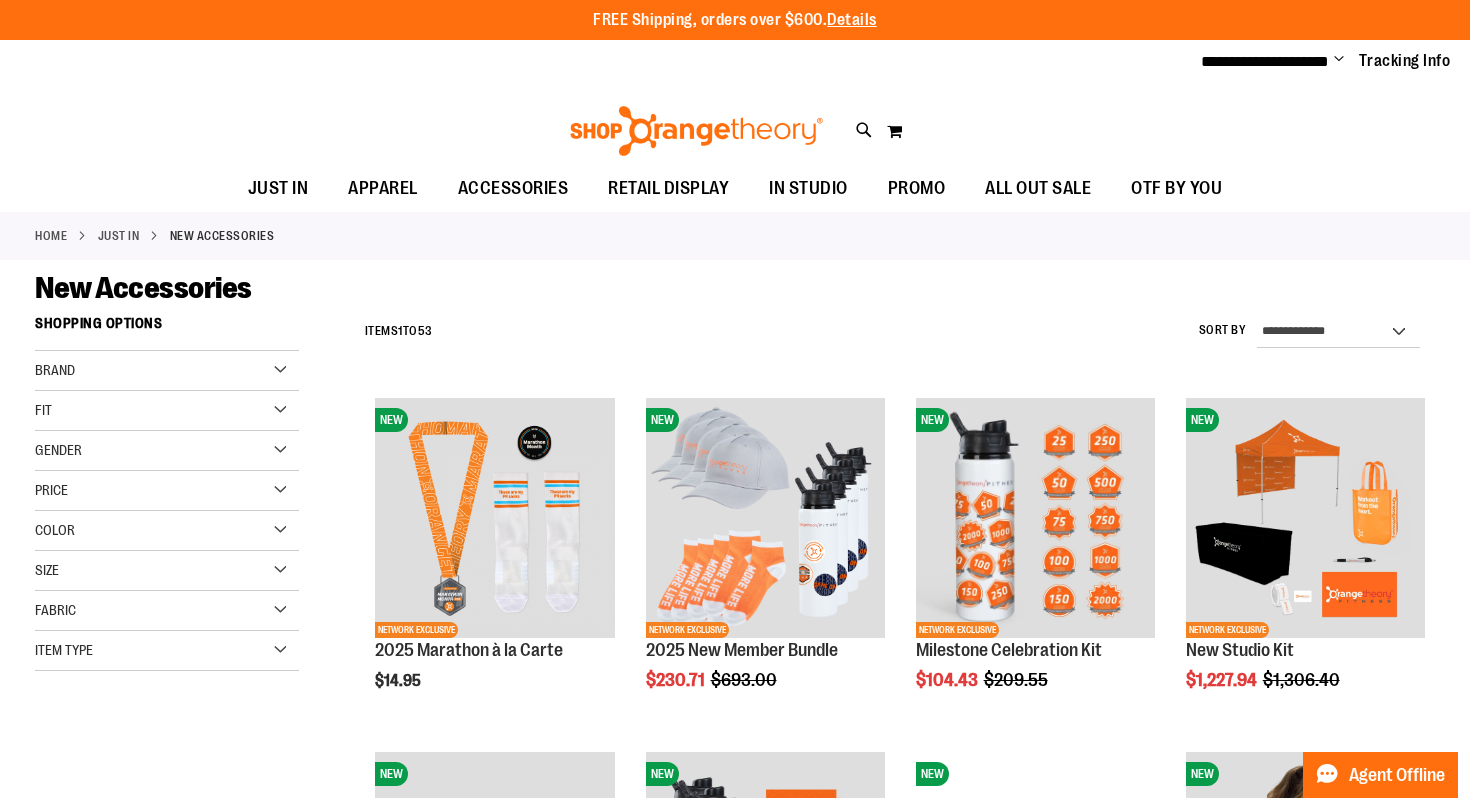 type on "**********" 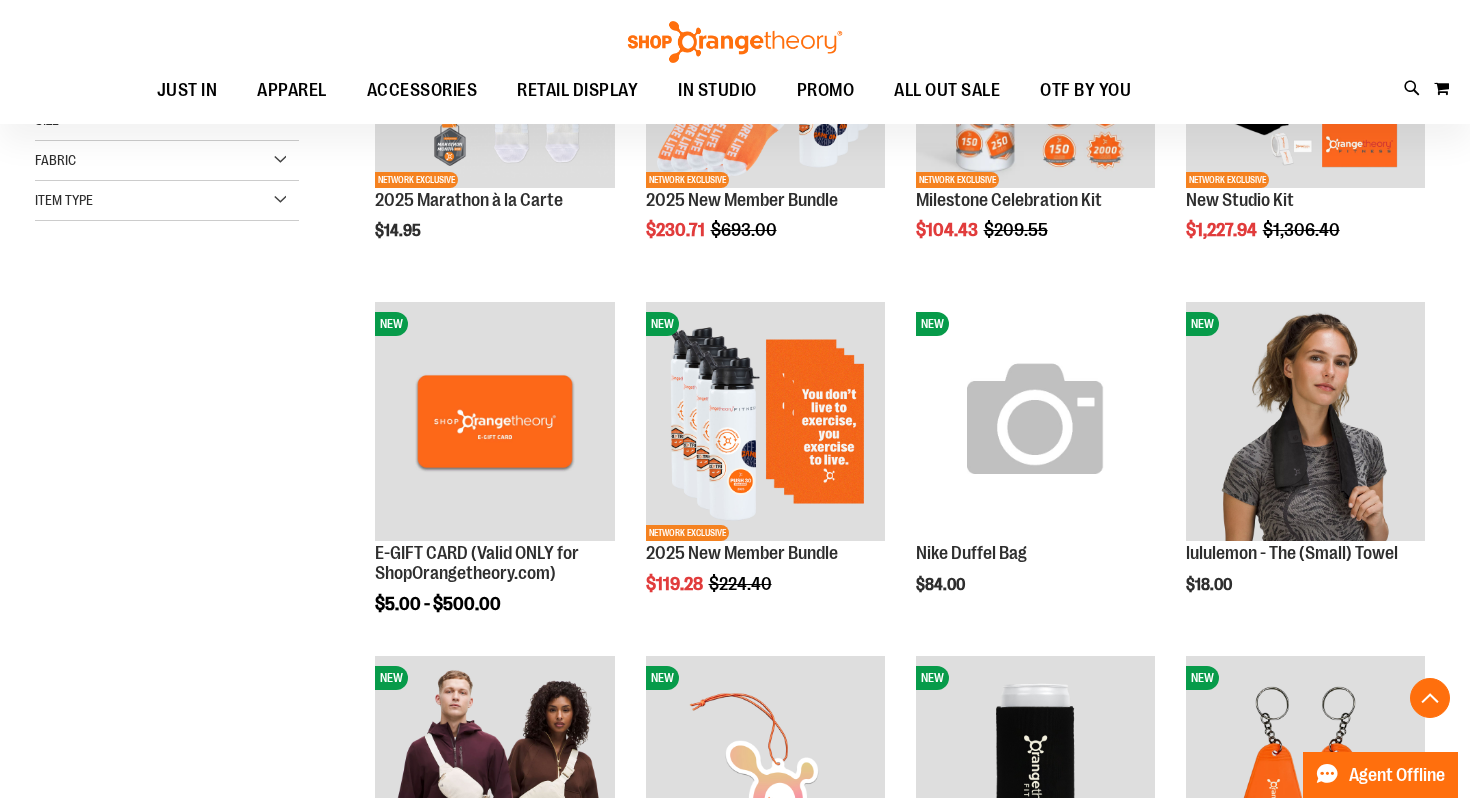 scroll, scrollTop: 479, scrollLeft: 0, axis: vertical 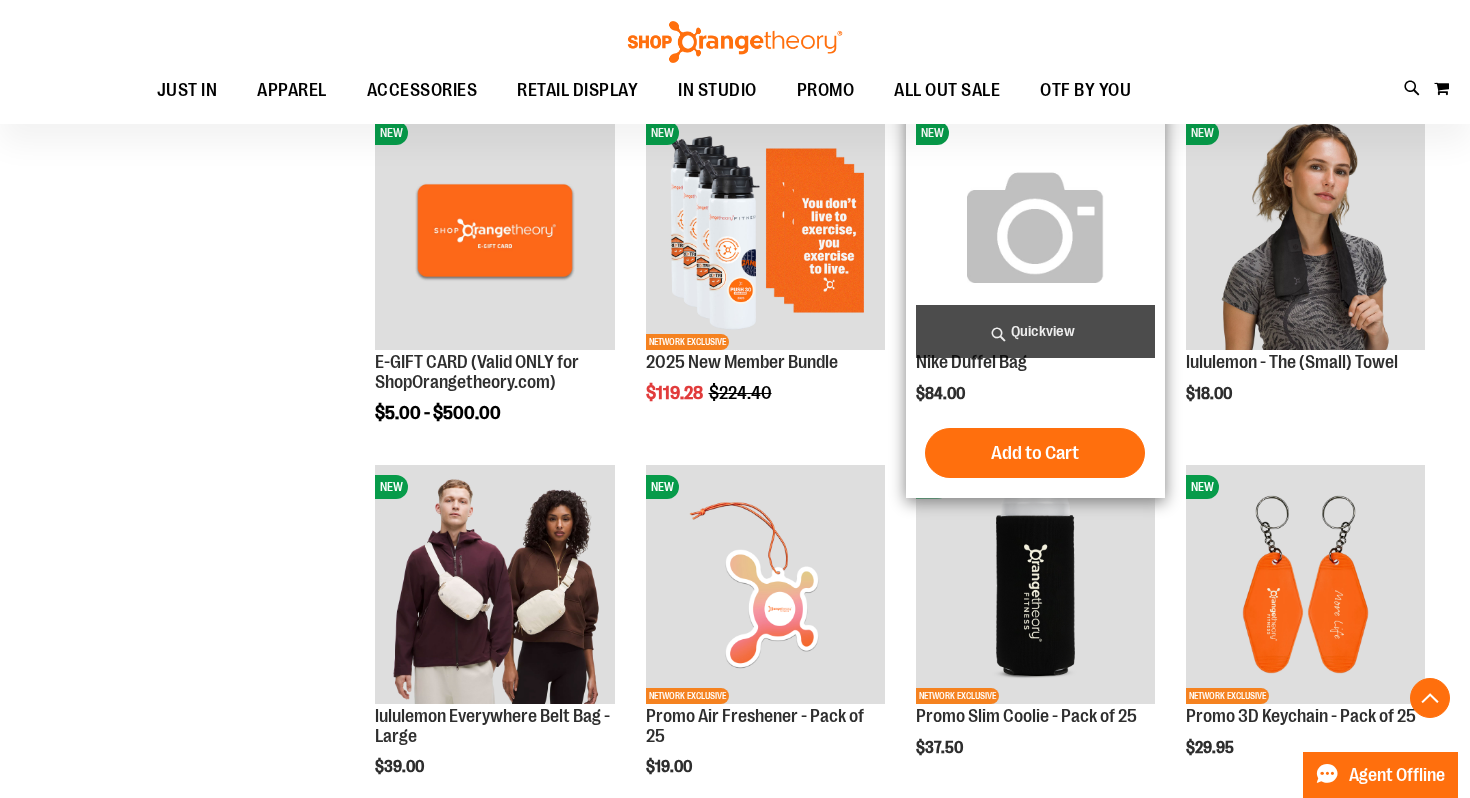 click at bounding box center [1035, 230] 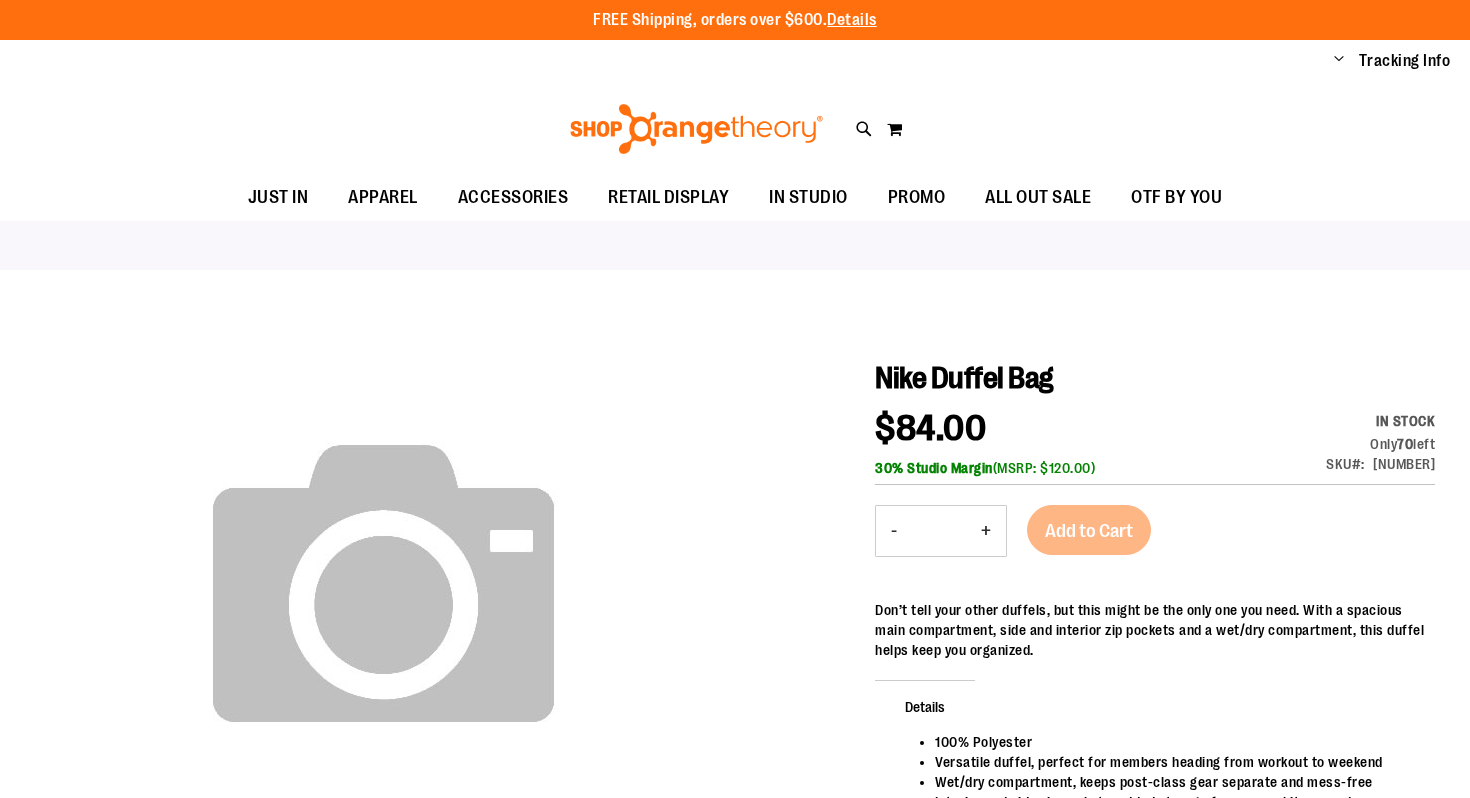 scroll, scrollTop: 0, scrollLeft: 0, axis: both 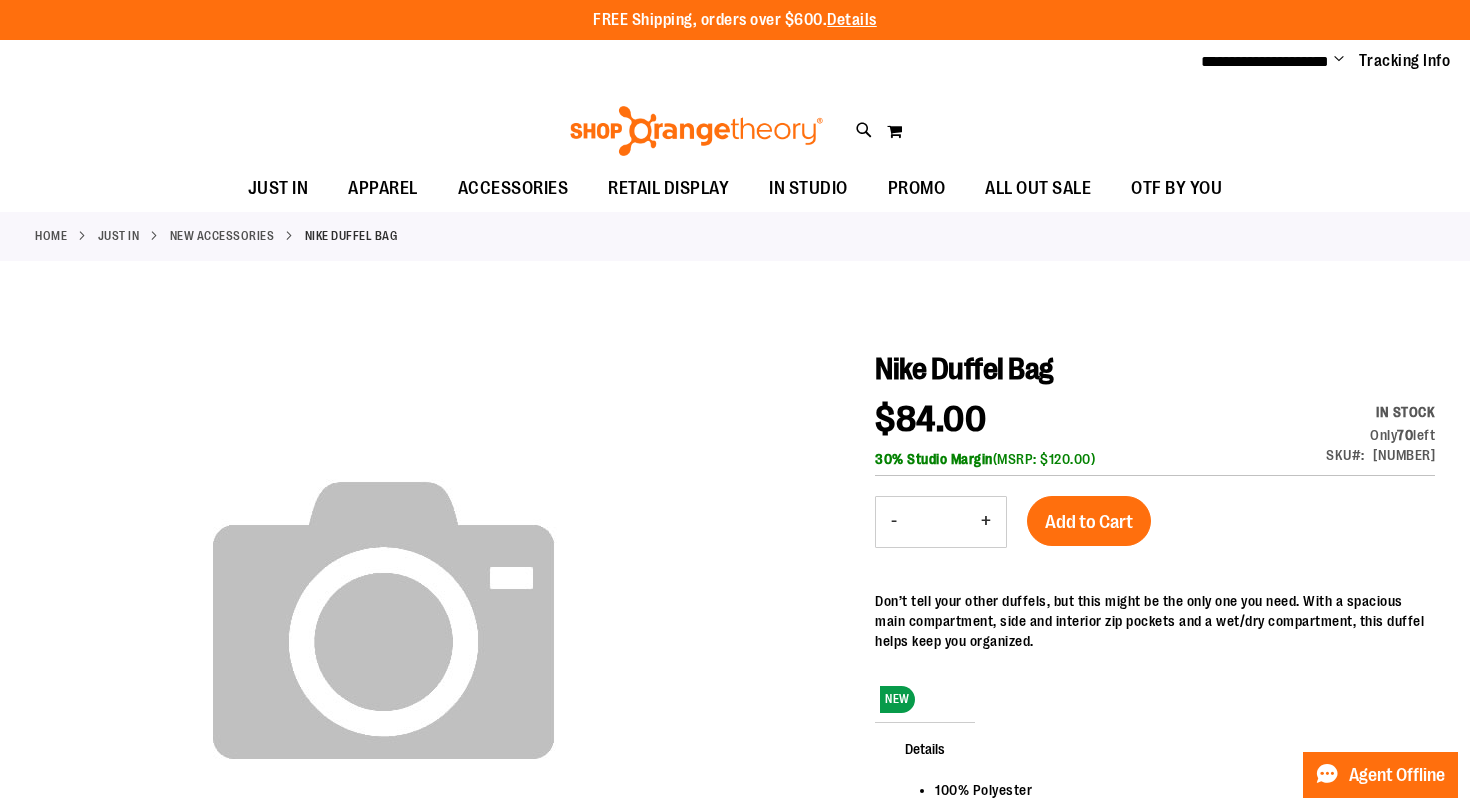 type on "**********" 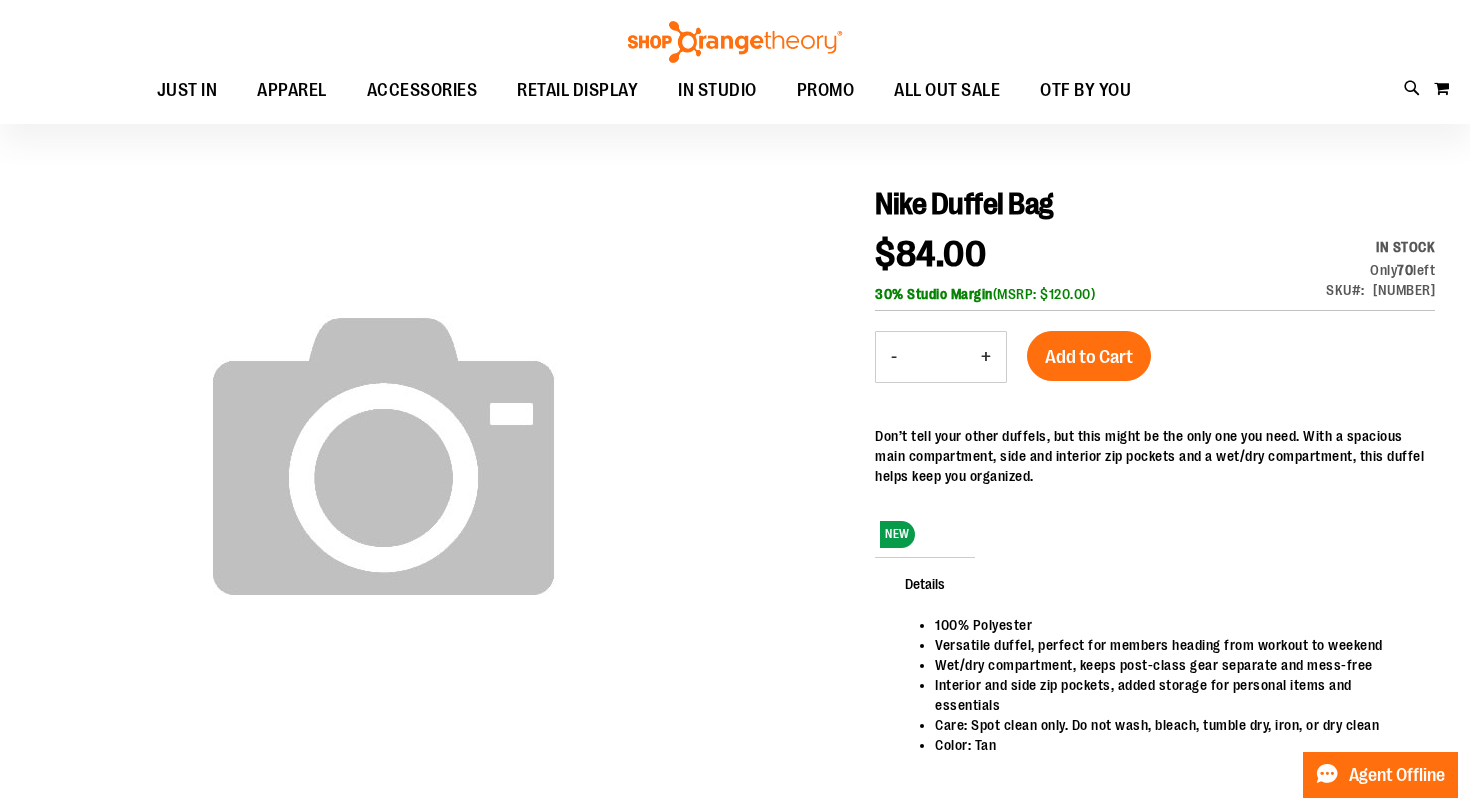 scroll, scrollTop: 159, scrollLeft: 0, axis: vertical 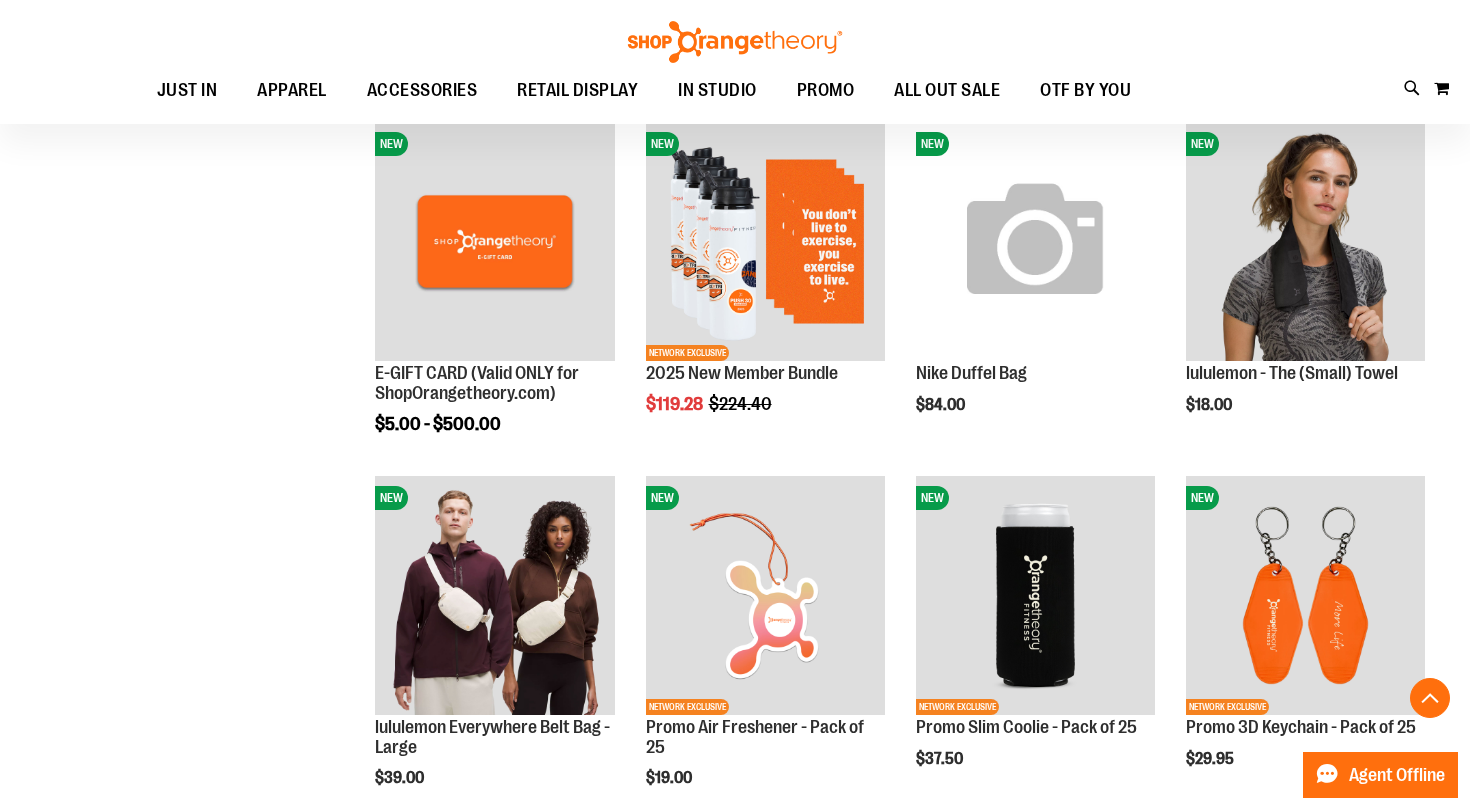 type on "**********" 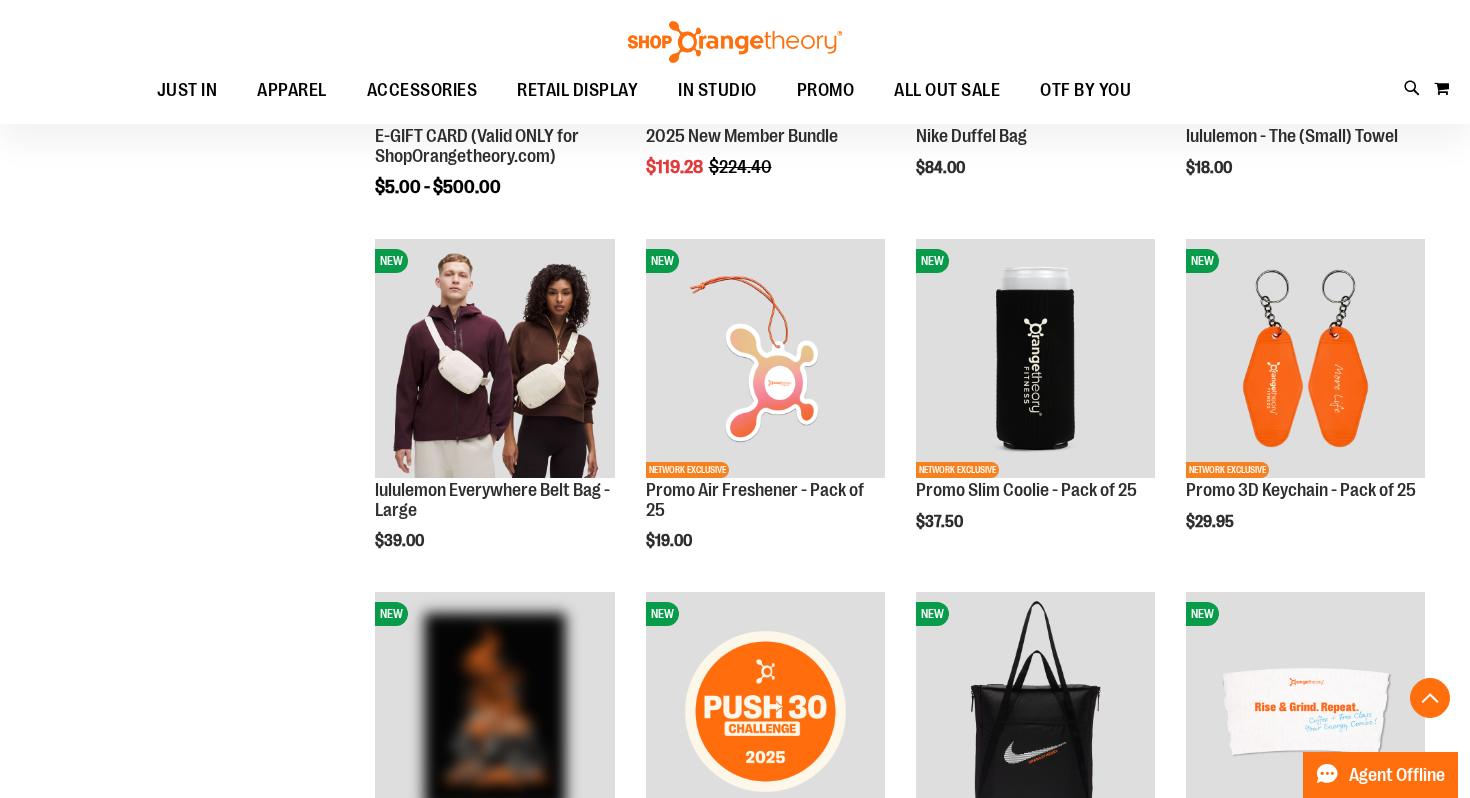 scroll, scrollTop: 658, scrollLeft: 0, axis: vertical 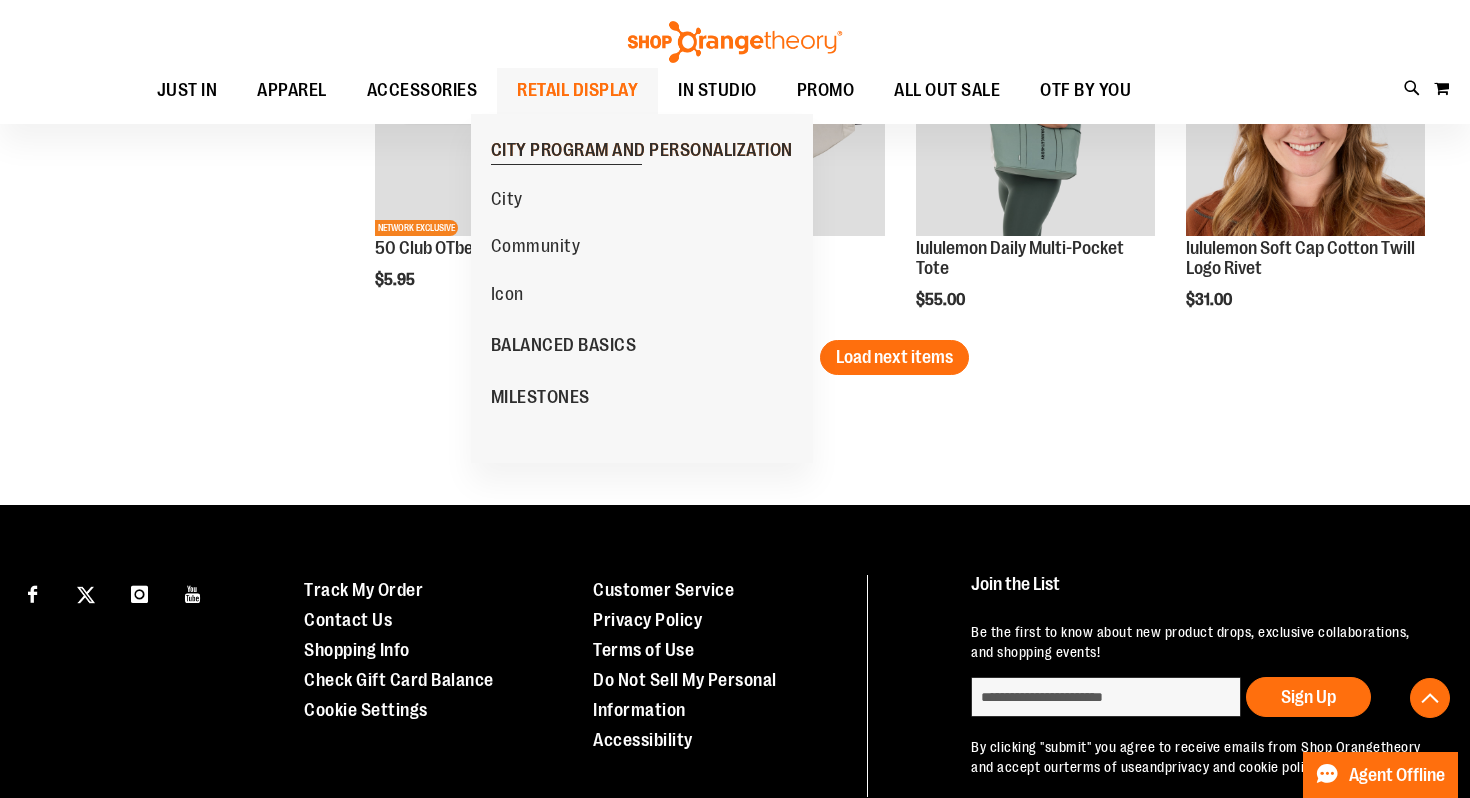 click on "CITY PROGRAM AND PERSONALIZATION" at bounding box center (642, 152) 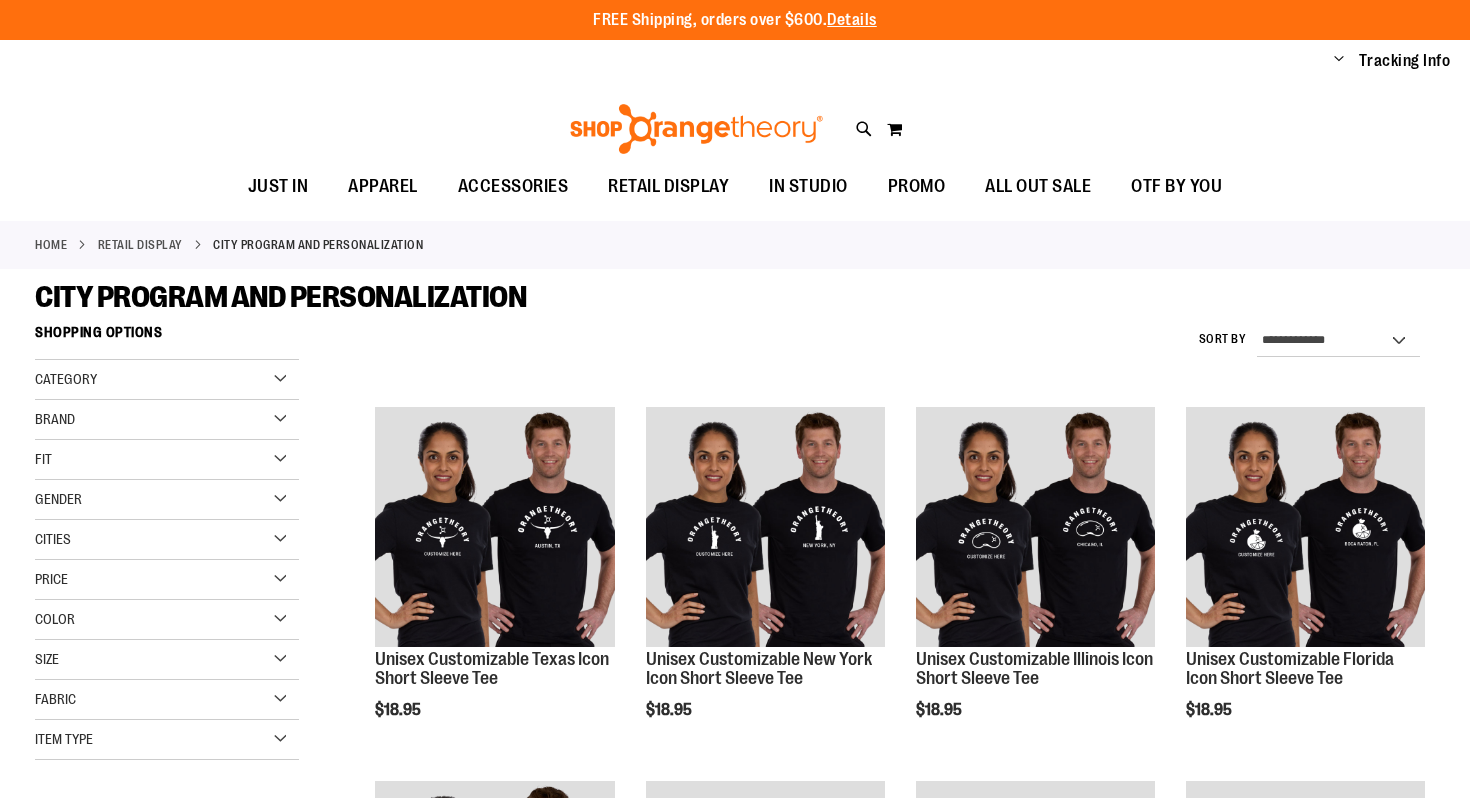 scroll, scrollTop: 0, scrollLeft: 0, axis: both 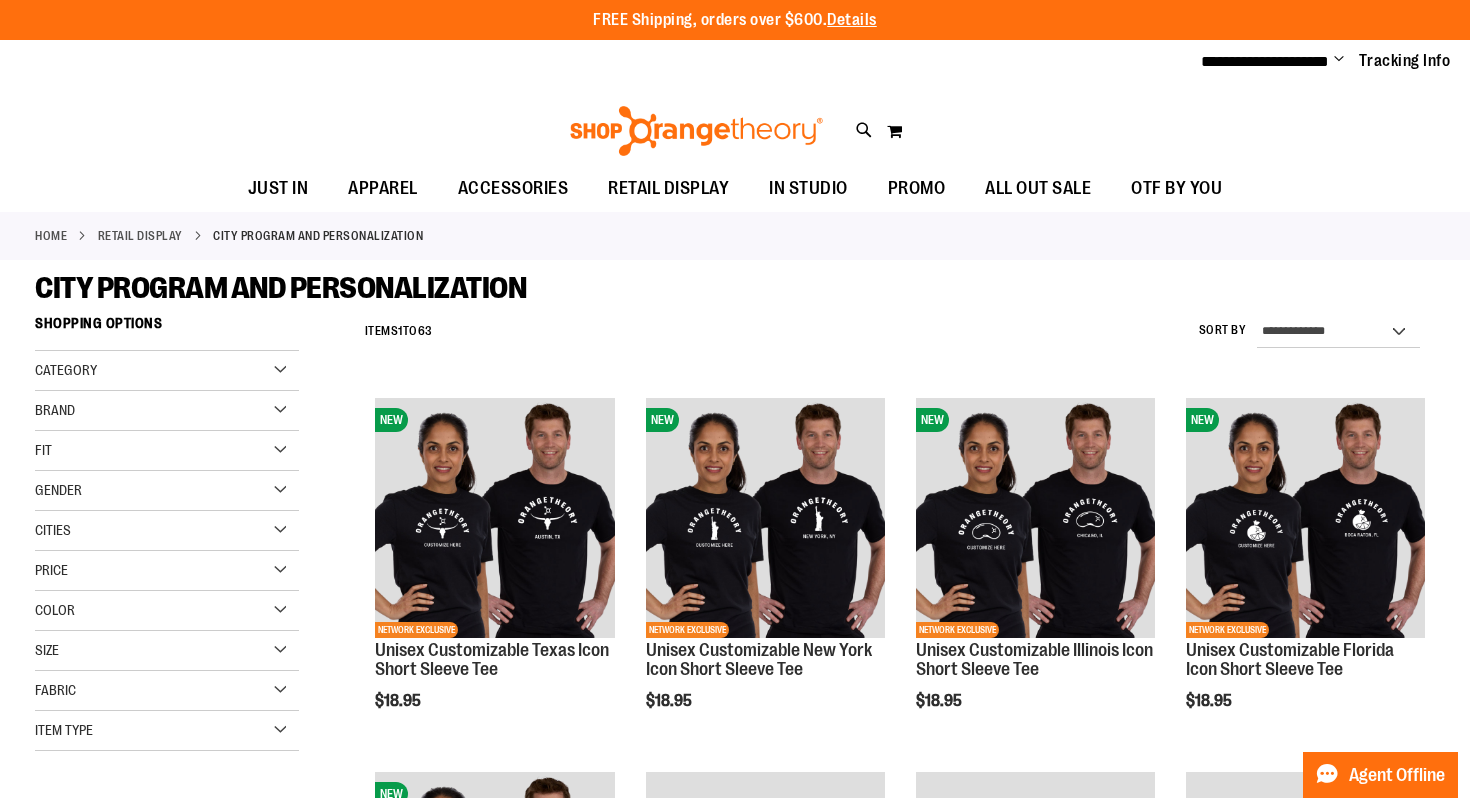 type on "**********" 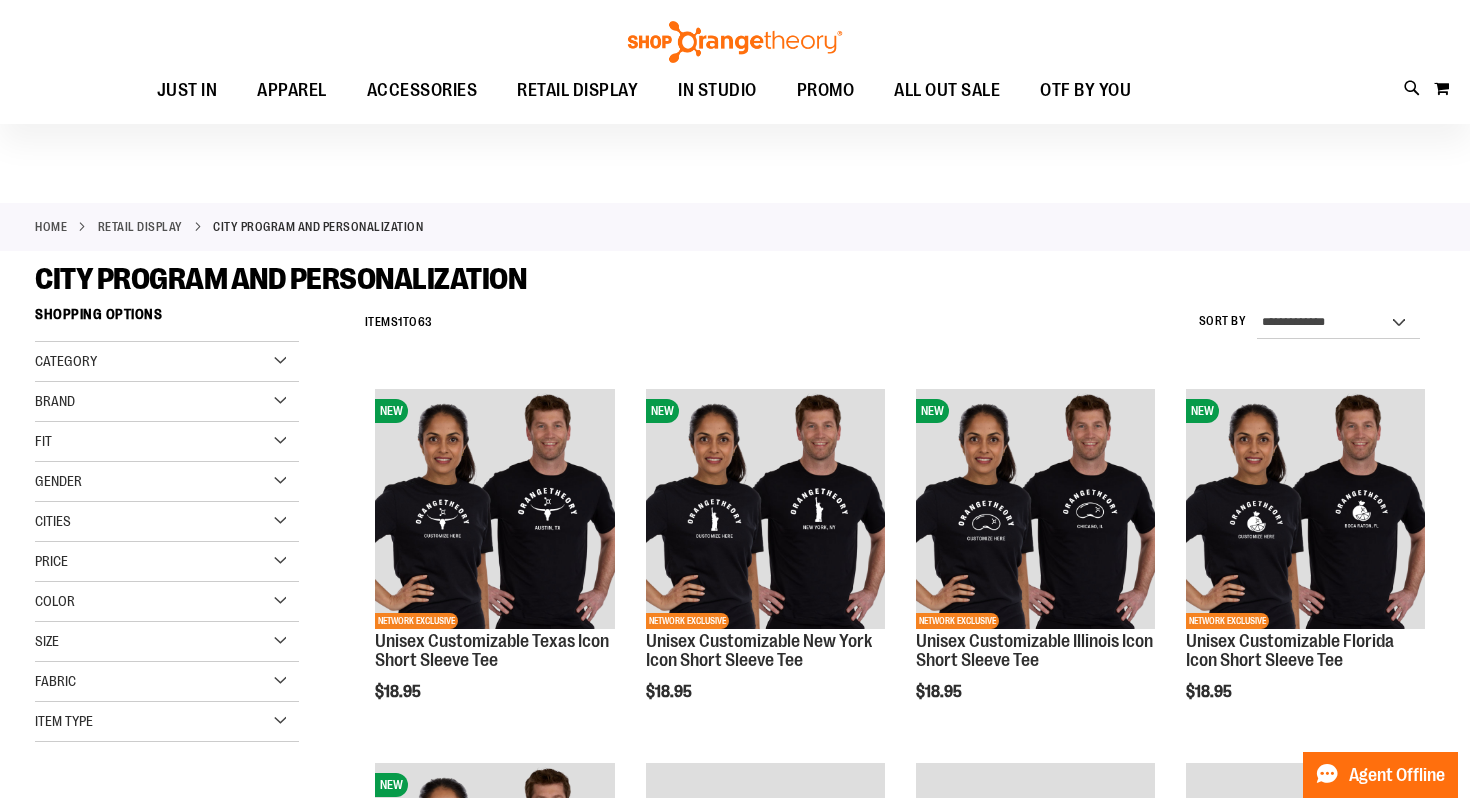 scroll, scrollTop: 0, scrollLeft: 0, axis: both 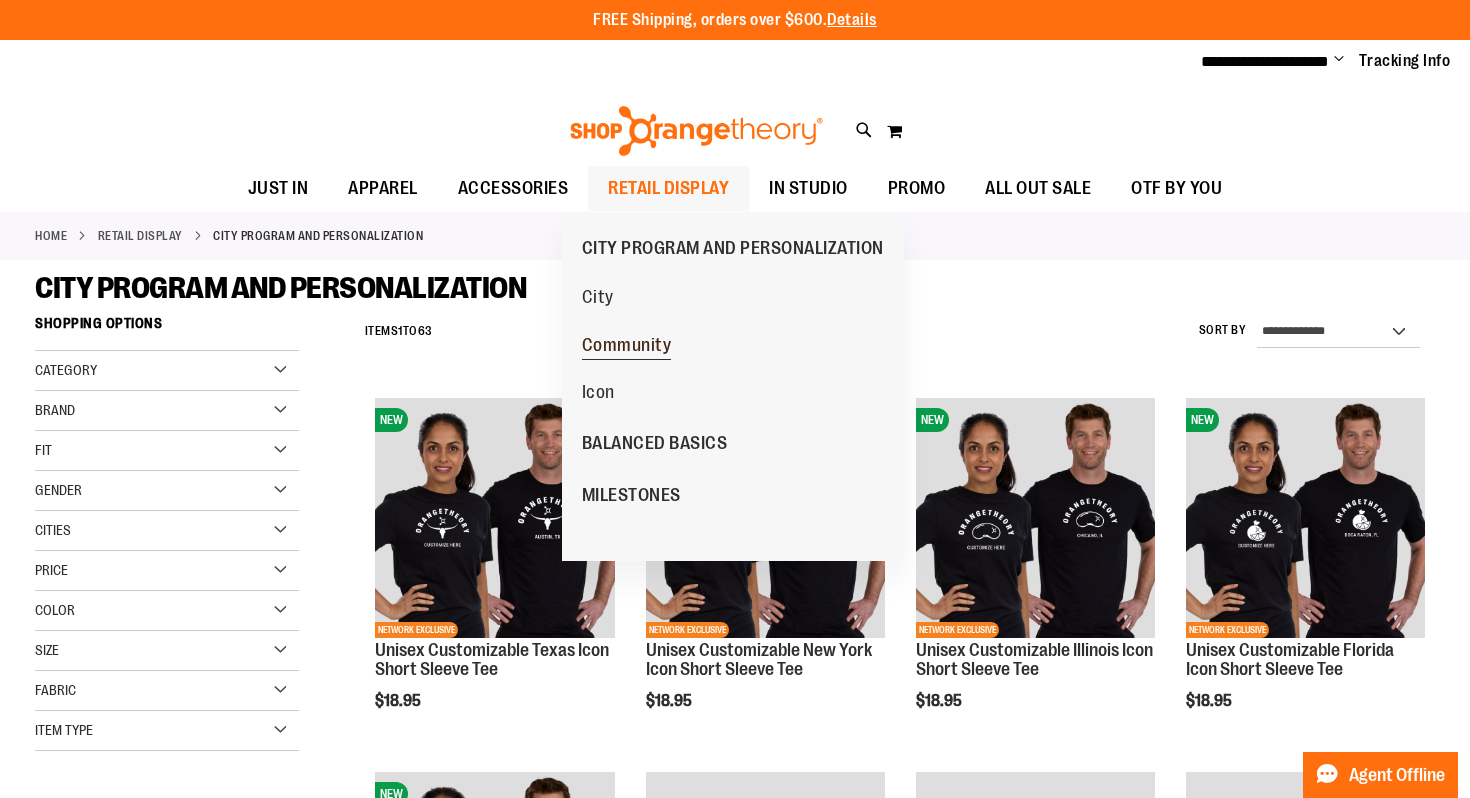 click on "Community" at bounding box center [627, 347] 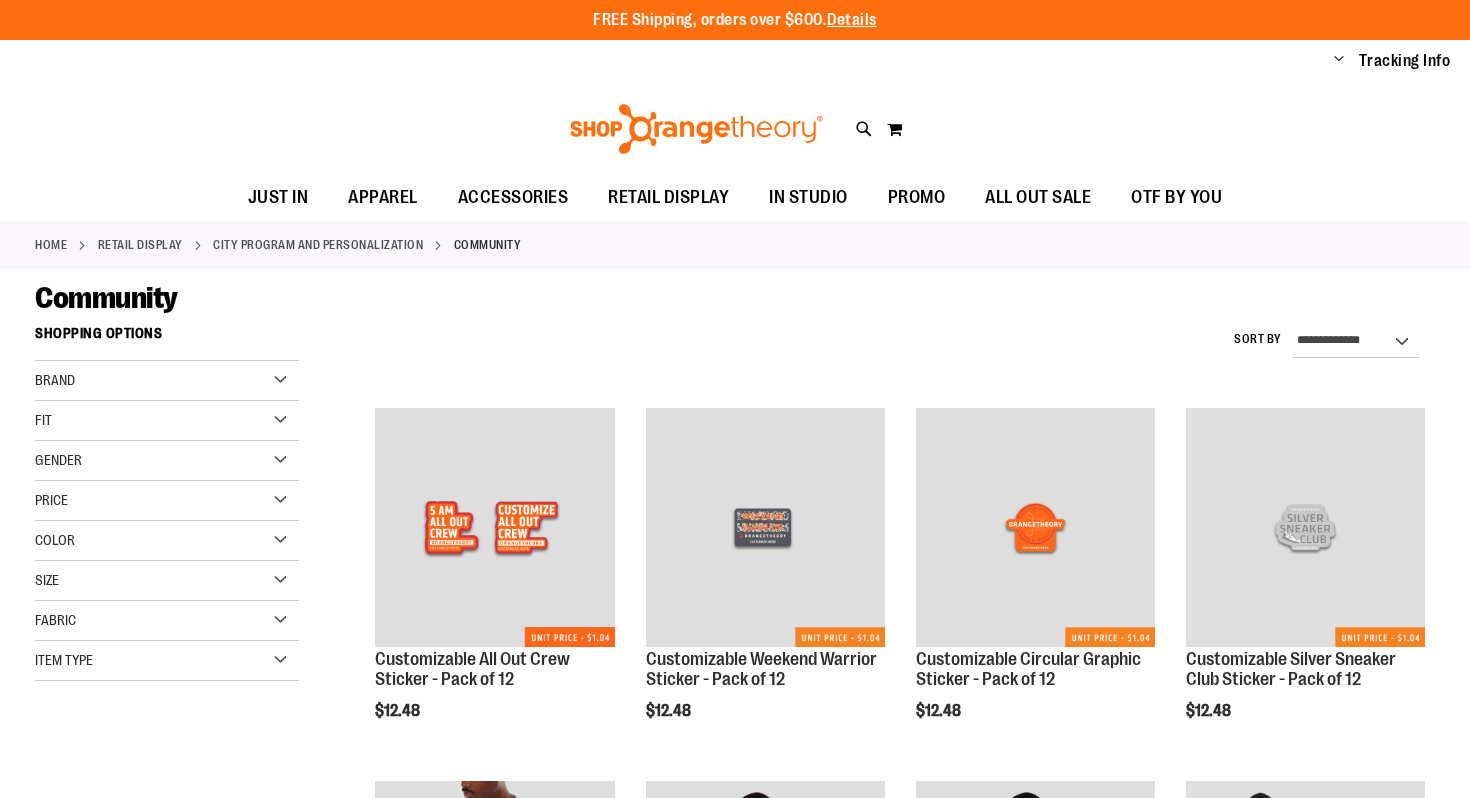 scroll, scrollTop: 0, scrollLeft: 0, axis: both 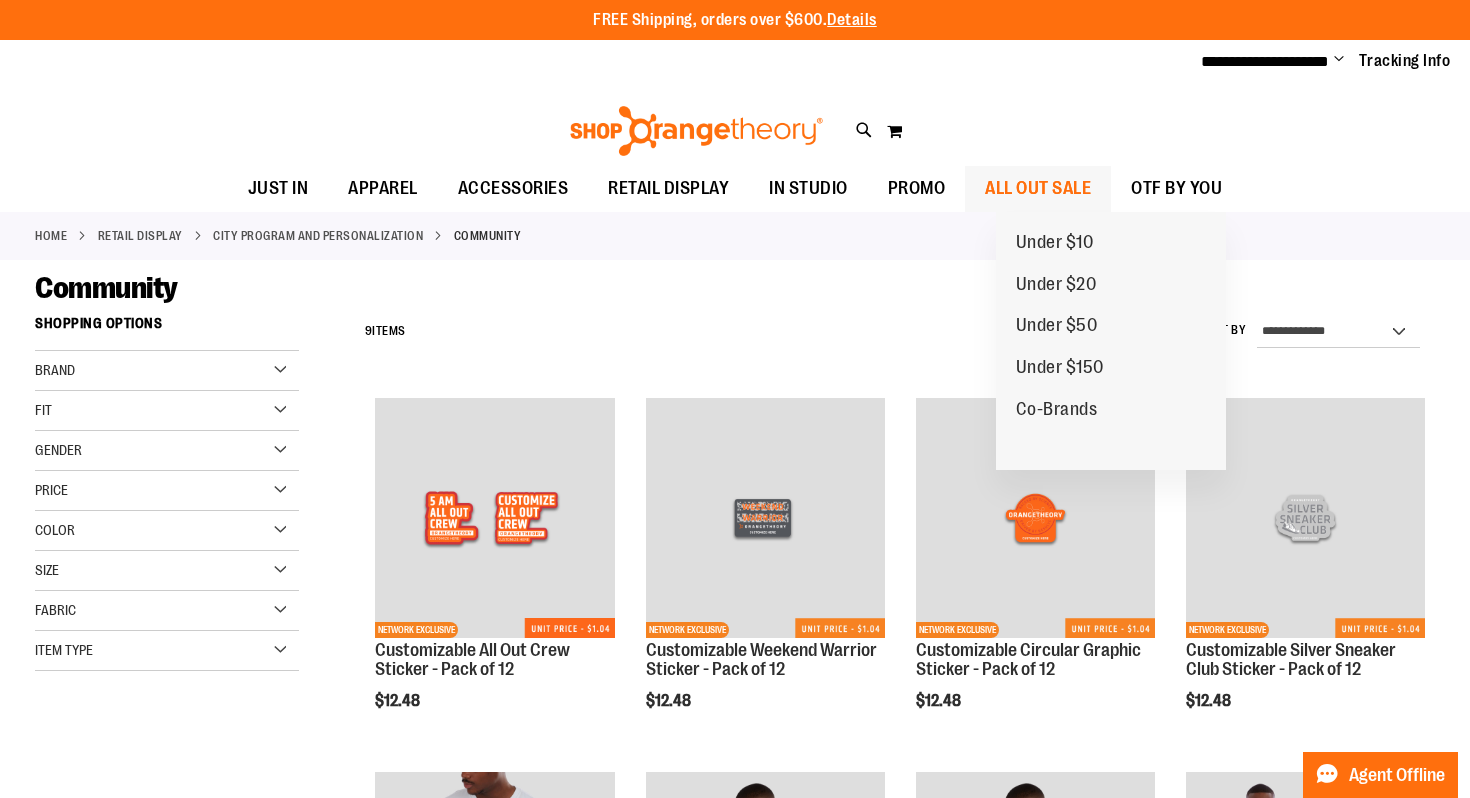 type on "**********" 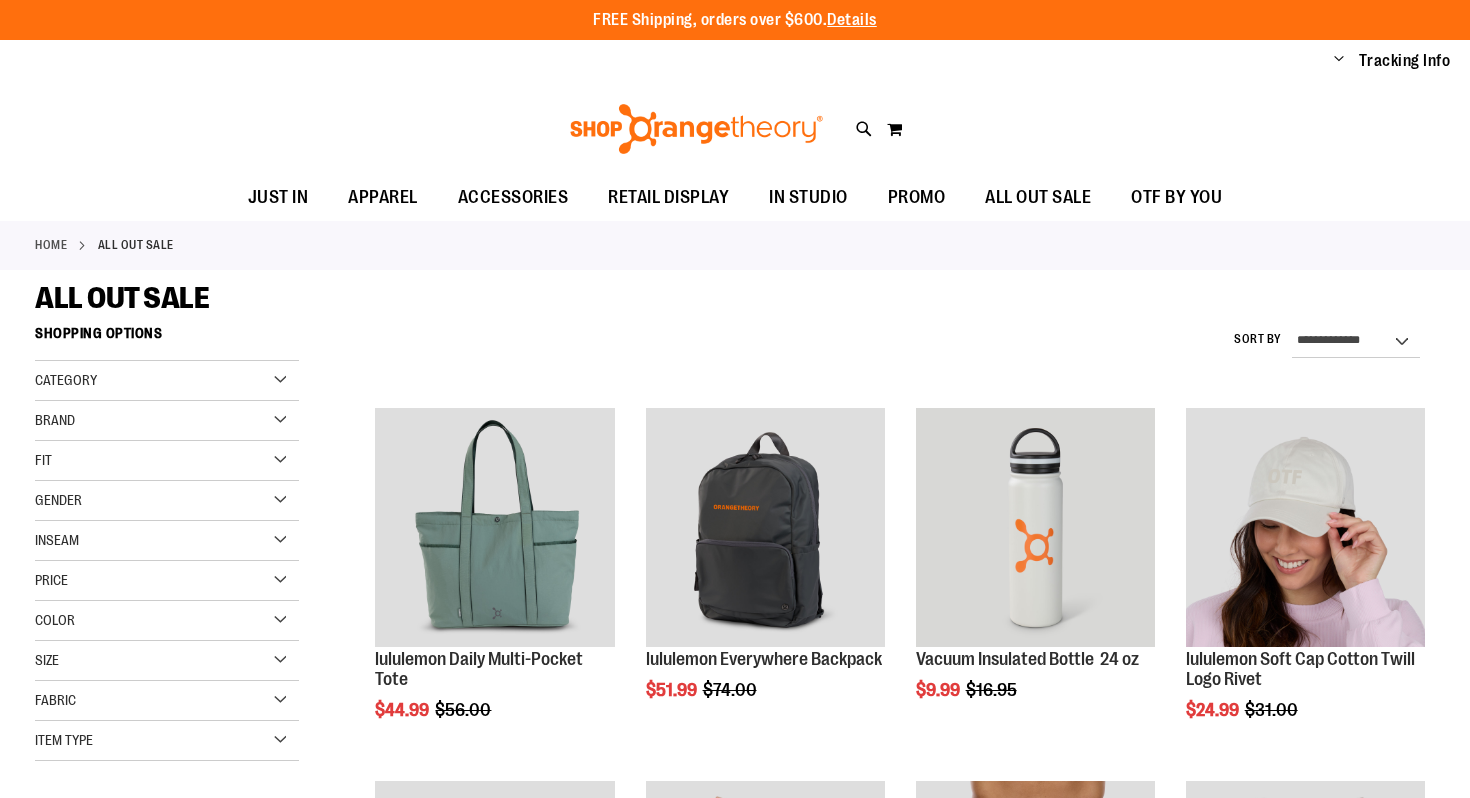 scroll, scrollTop: 0, scrollLeft: 0, axis: both 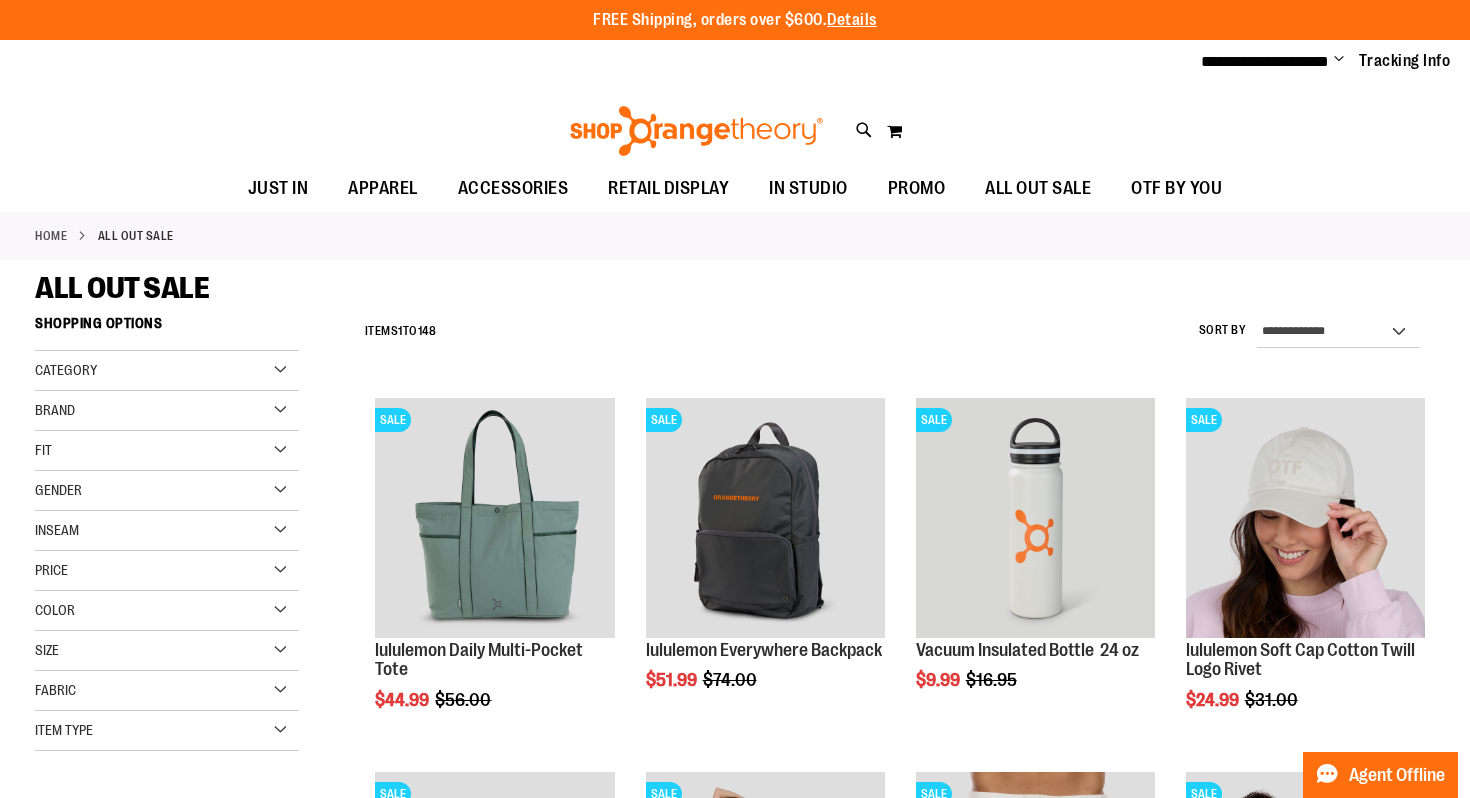 type on "**********" 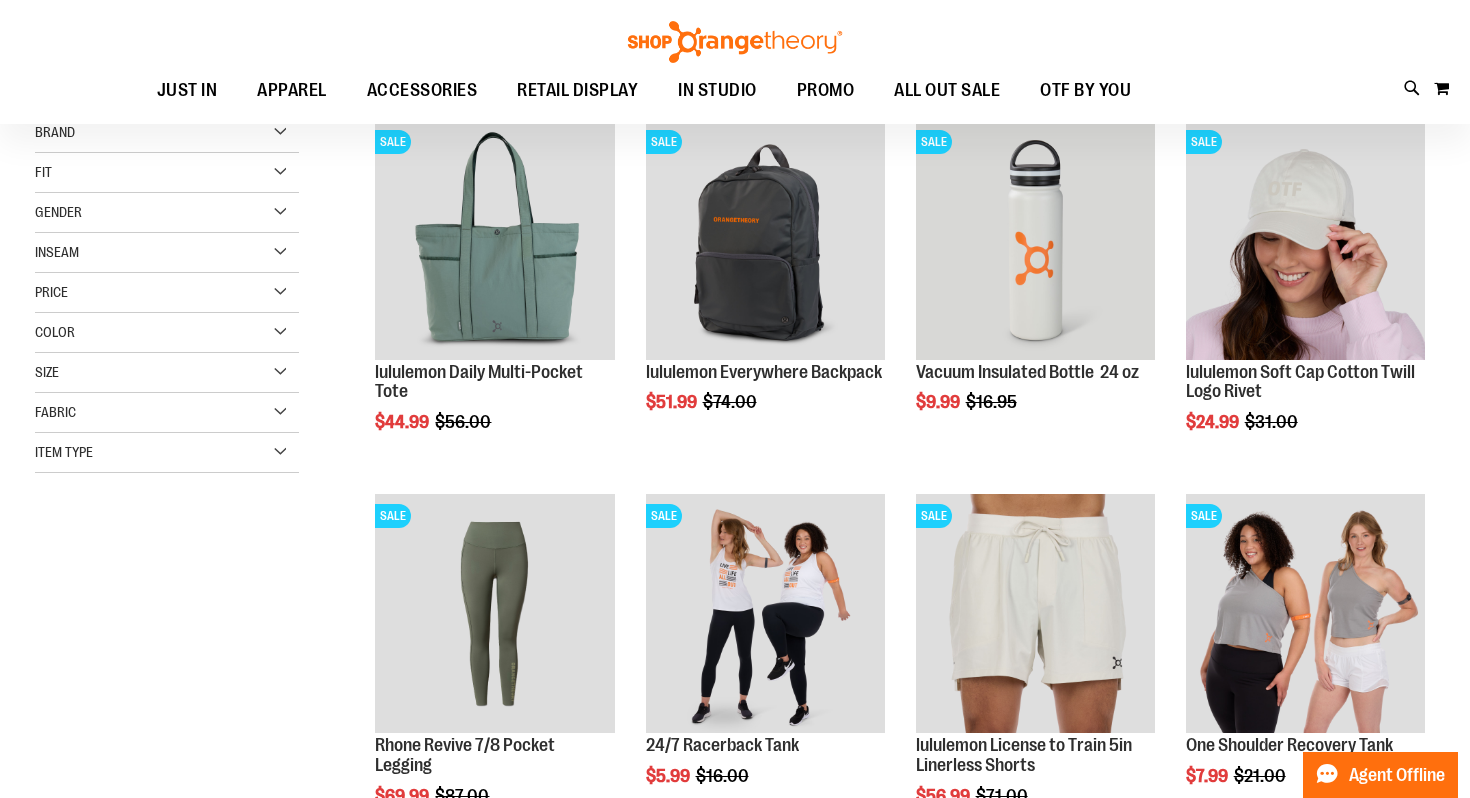 scroll, scrollTop: 239, scrollLeft: 0, axis: vertical 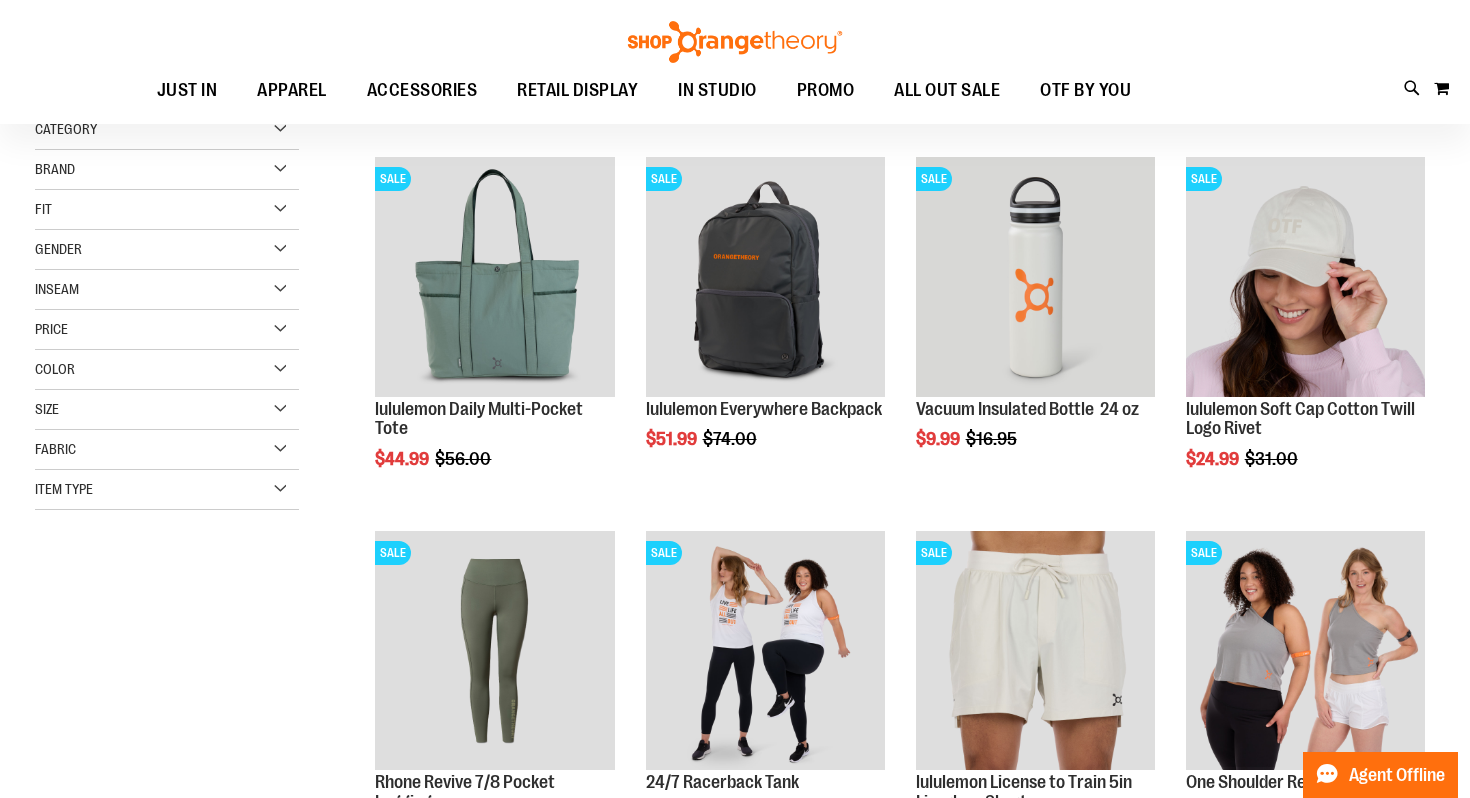click on "Gender" at bounding box center [167, 250] 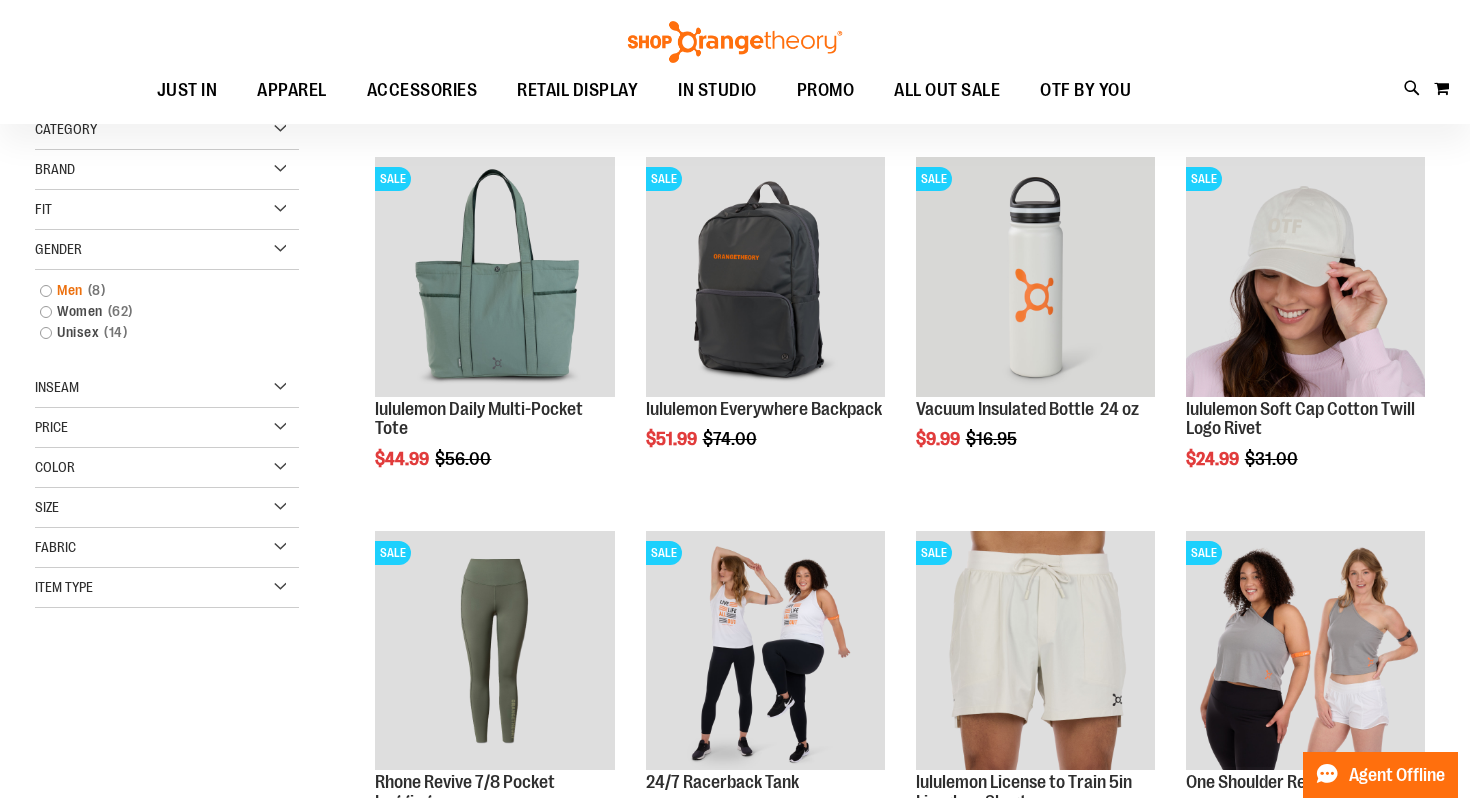 click on "Men                                             8
items" at bounding box center (156, 290) 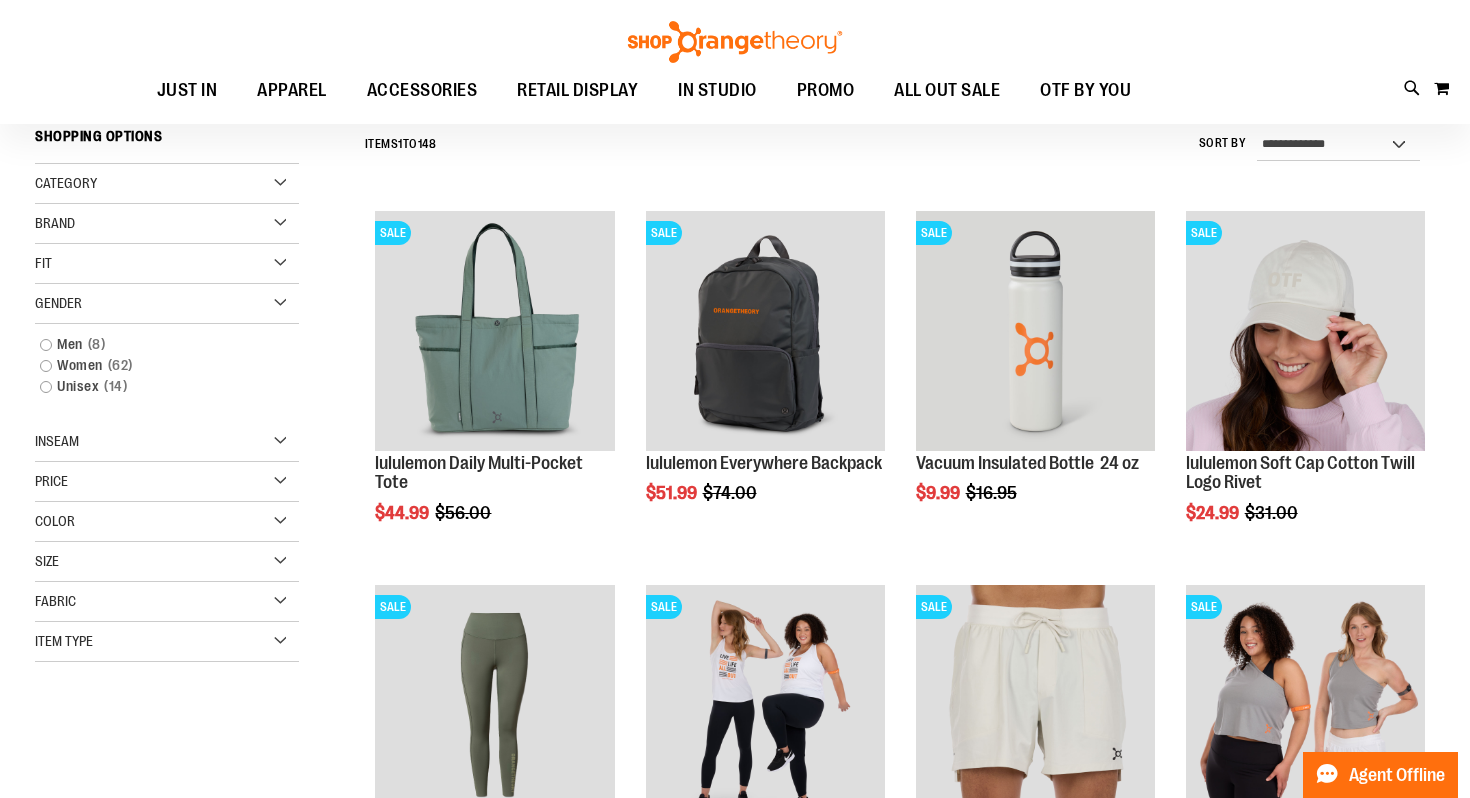 scroll, scrollTop: 181, scrollLeft: 0, axis: vertical 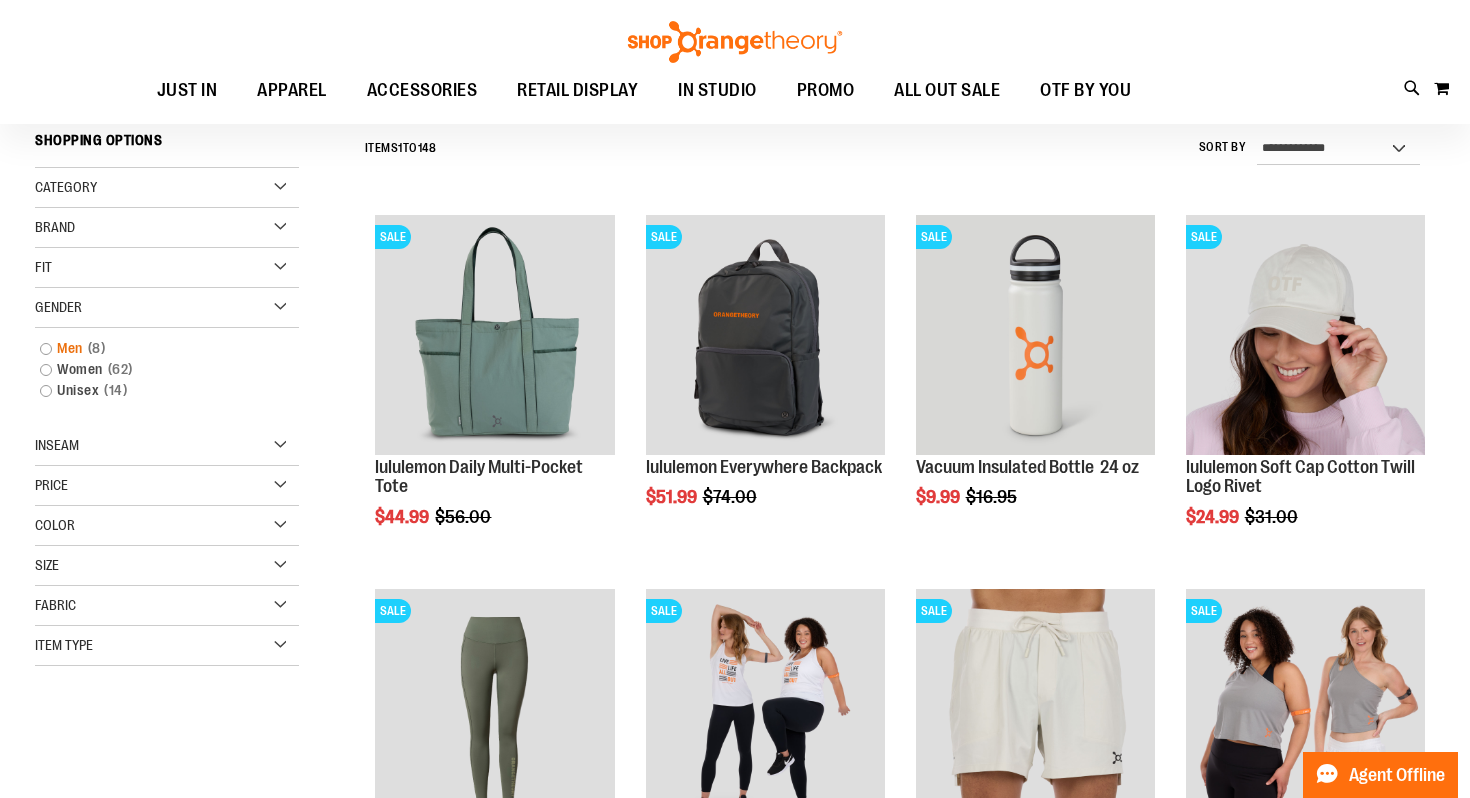 click on "Men                                             8
items" at bounding box center (156, 348) 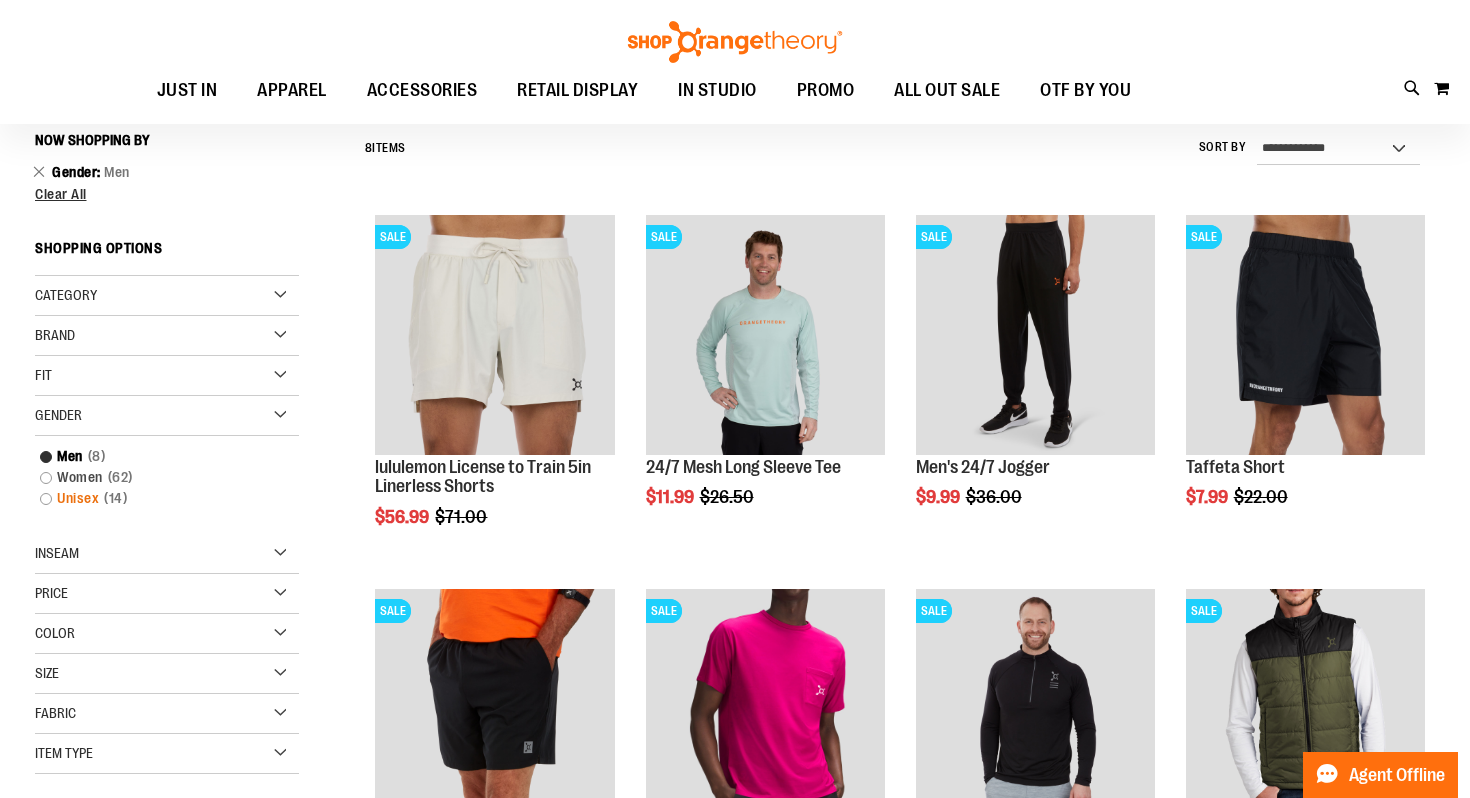 click on "Unisex                                             14
items" at bounding box center (156, 498) 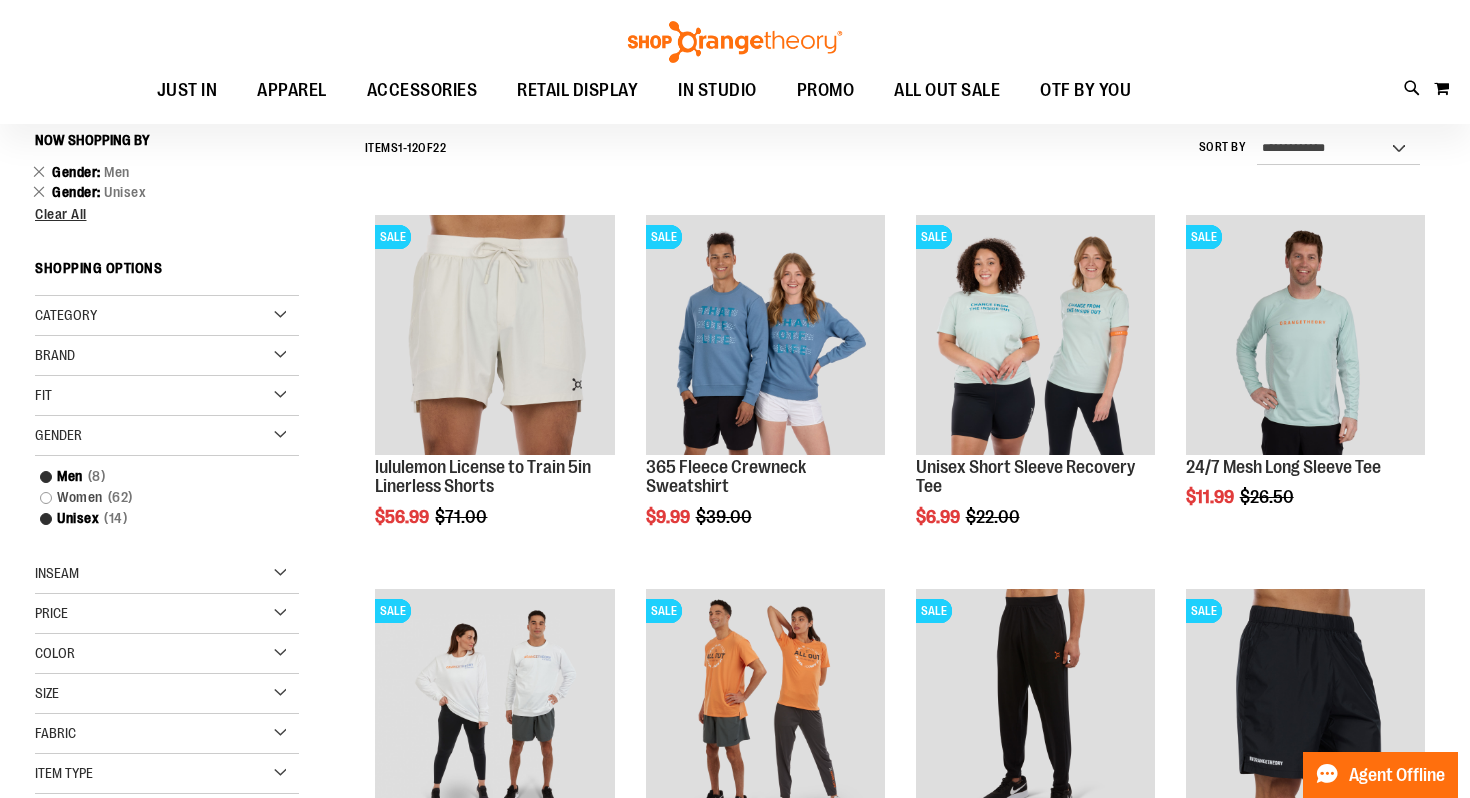 click on "**********" at bounding box center (735, 766) 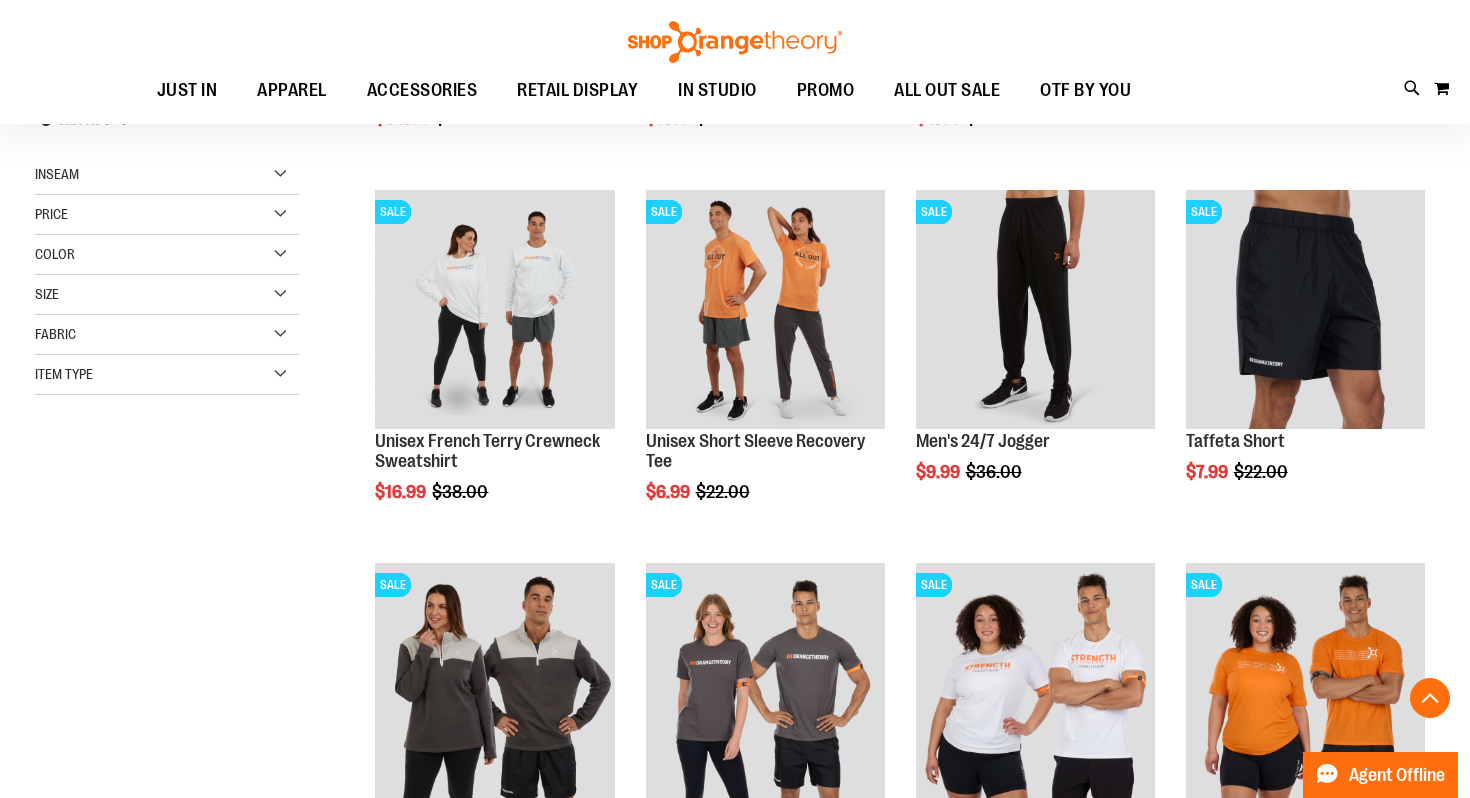 scroll, scrollTop: 581, scrollLeft: 0, axis: vertical 